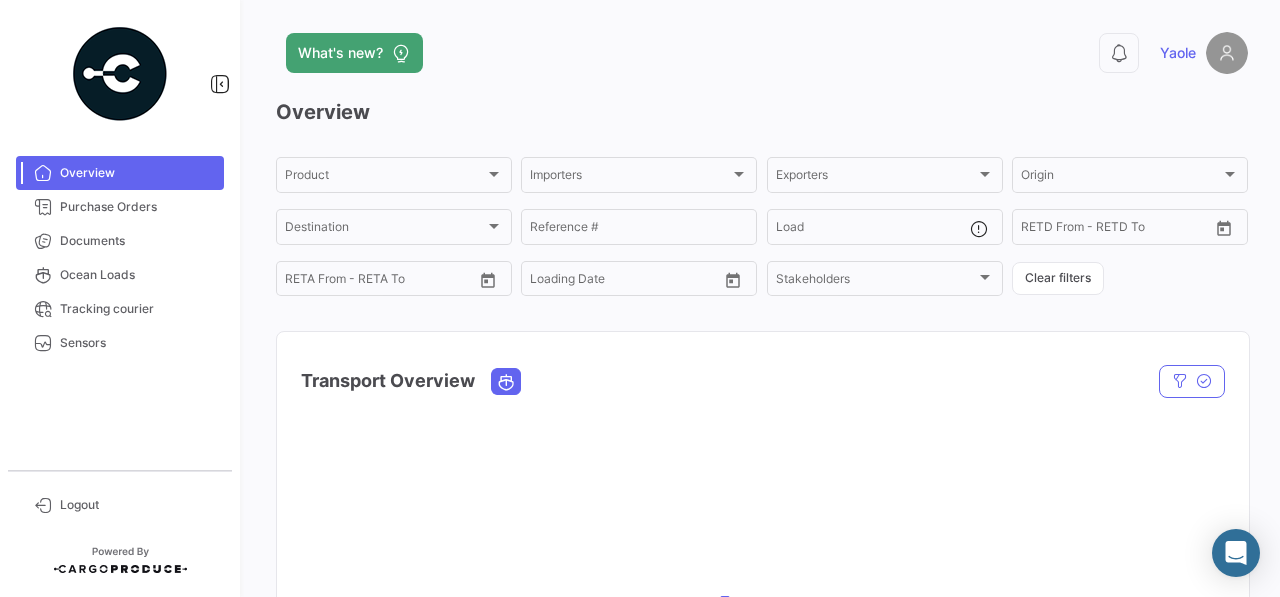 scroll, scrollTop: 0, scrollLeft: 0, axis: both 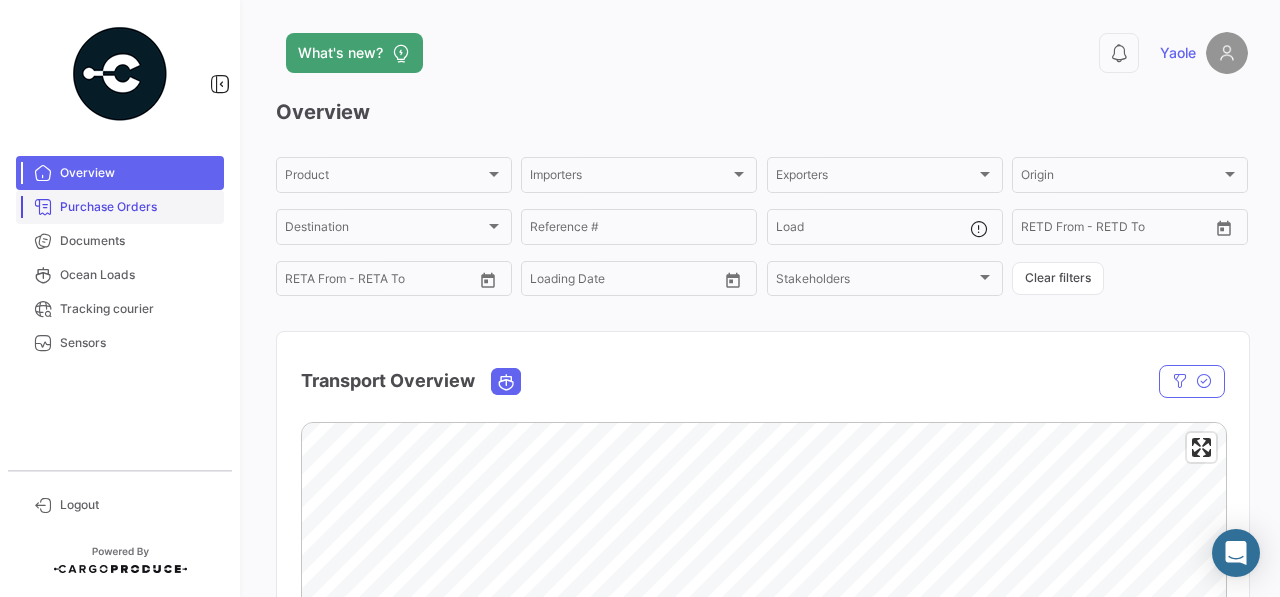 click on "Purchase Orders" at bounding box center (120, 207) 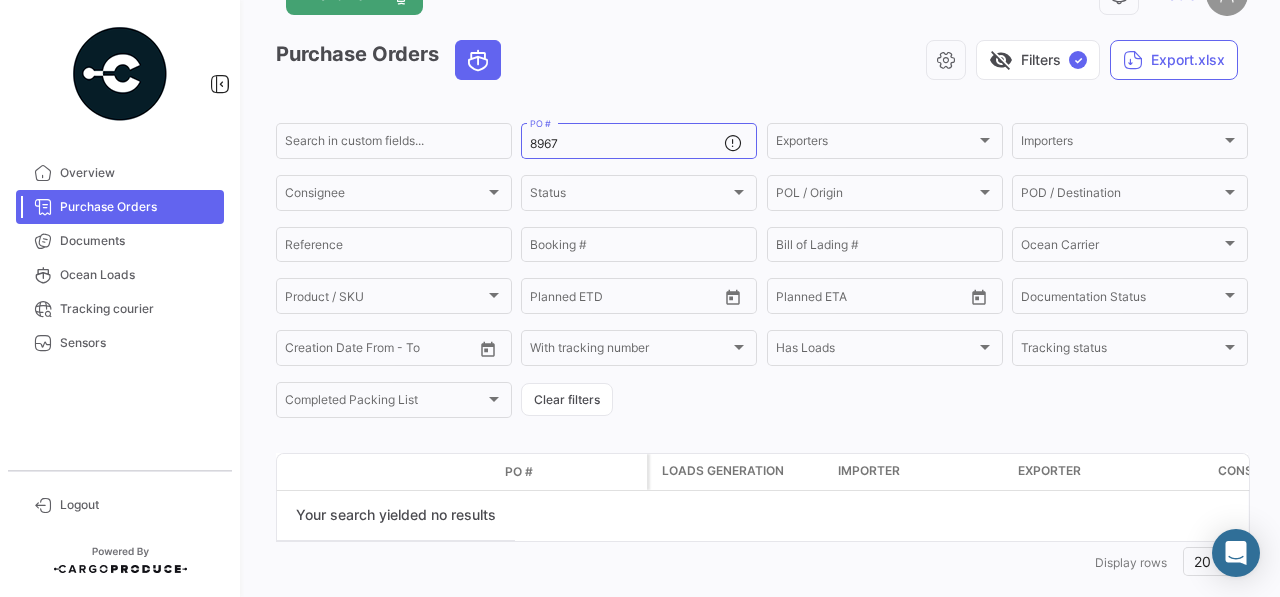 scroll, scrollTop: 72, scrollLeft: 0, axis: vertical 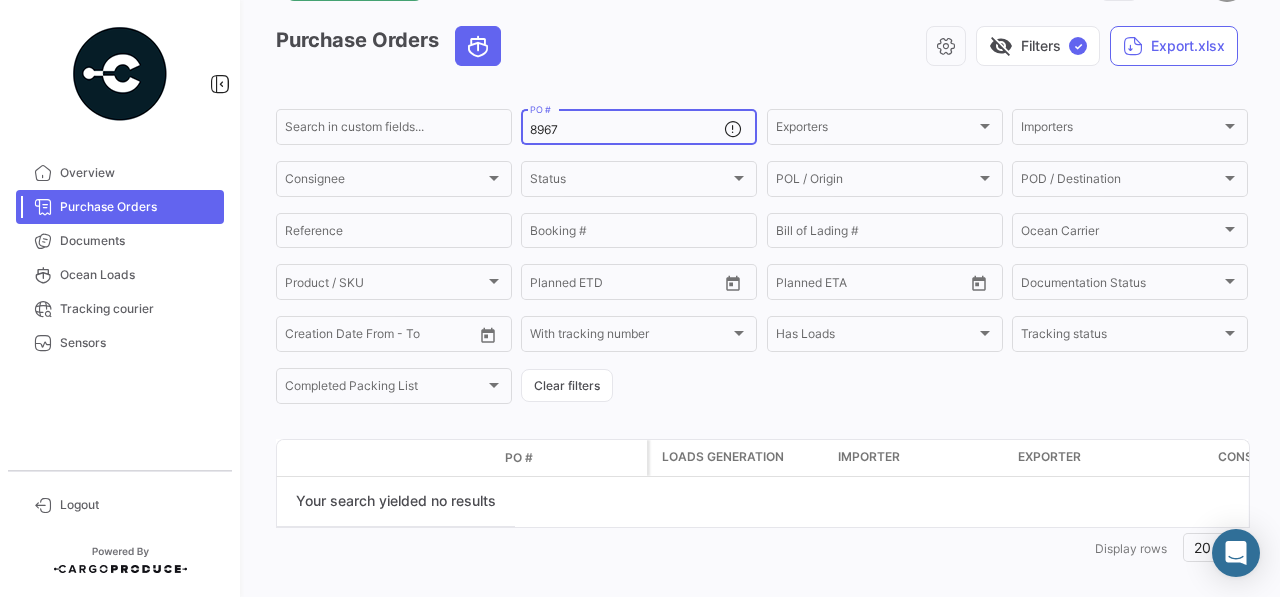 click on "8967" at bounding box center (627, 130) 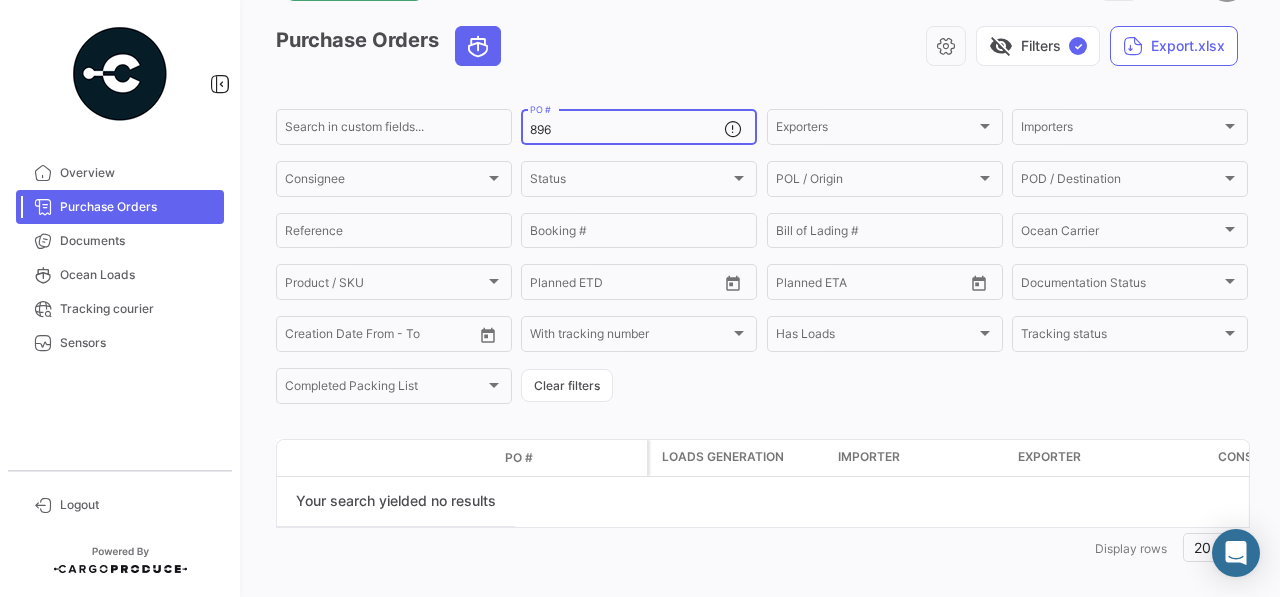 scroll, scrollTop: 43, scrollLeft: 0, axis: vertical 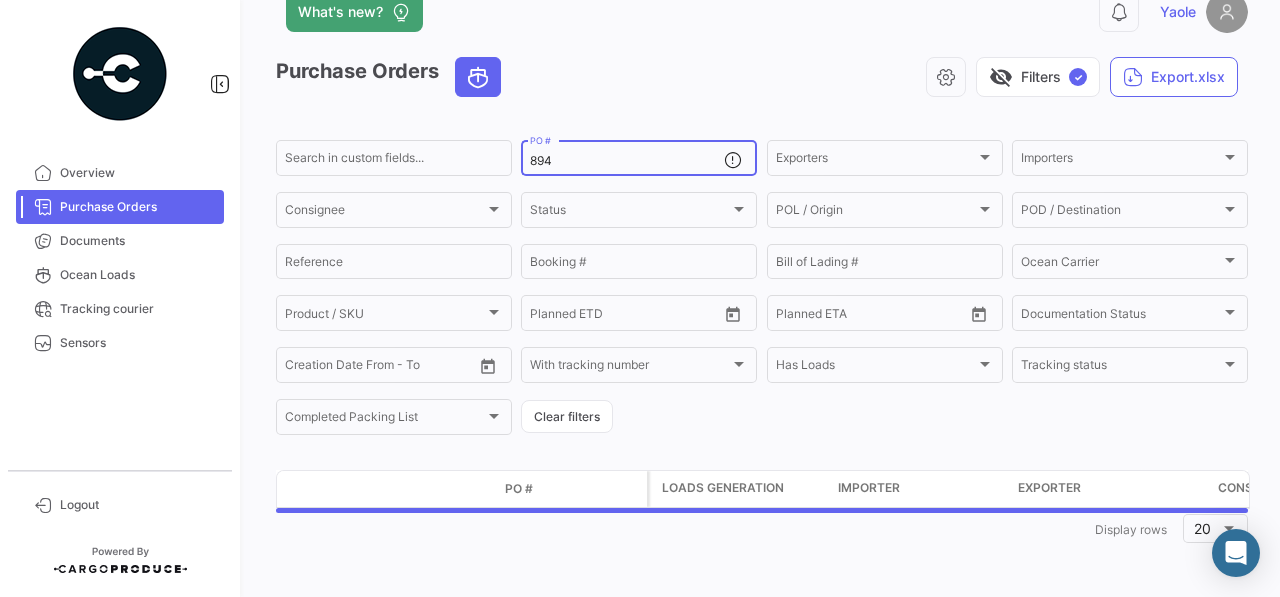 type on "8941" 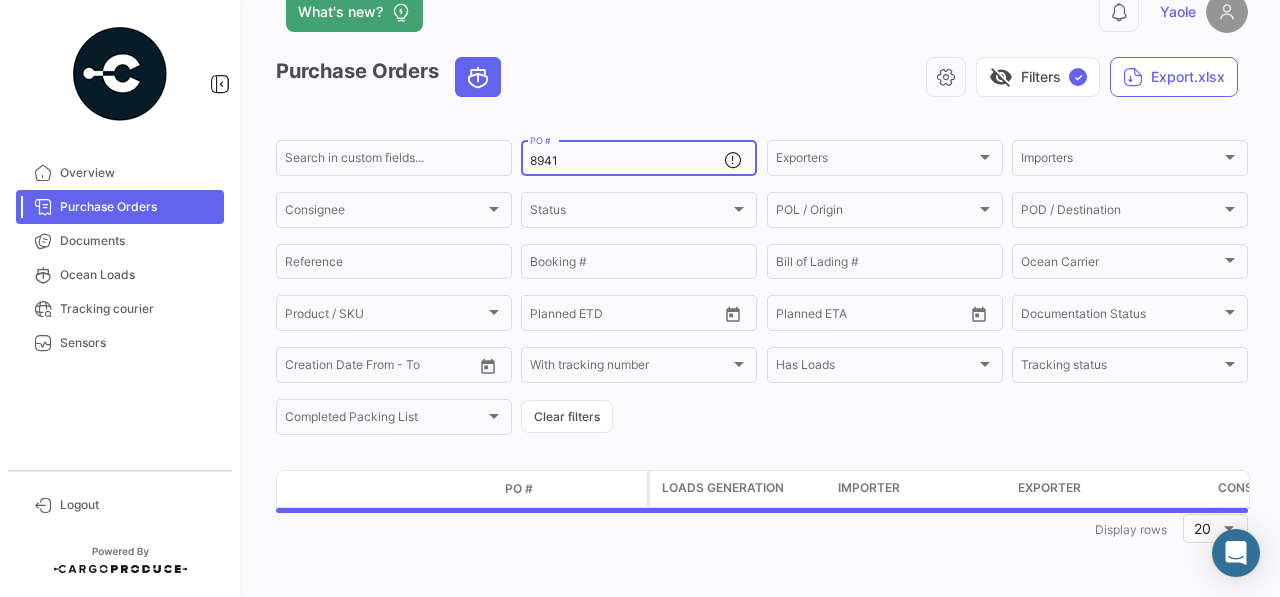scroll, scrollTop: 72, scrollLeft: 0, axis: vertical 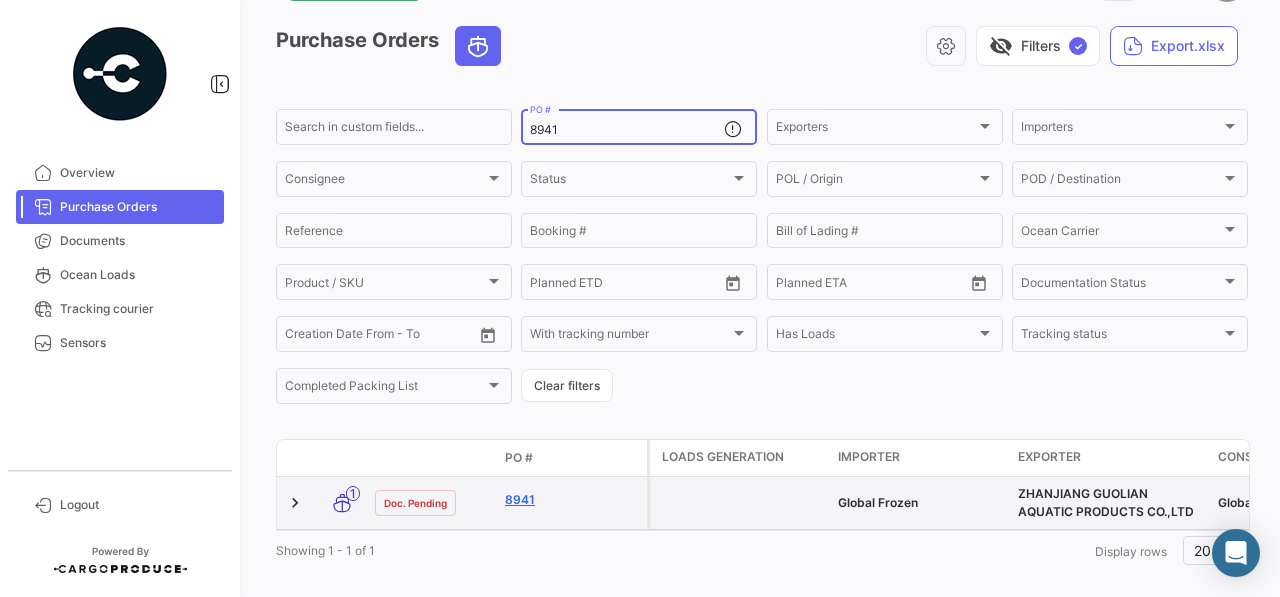 click on "8941" 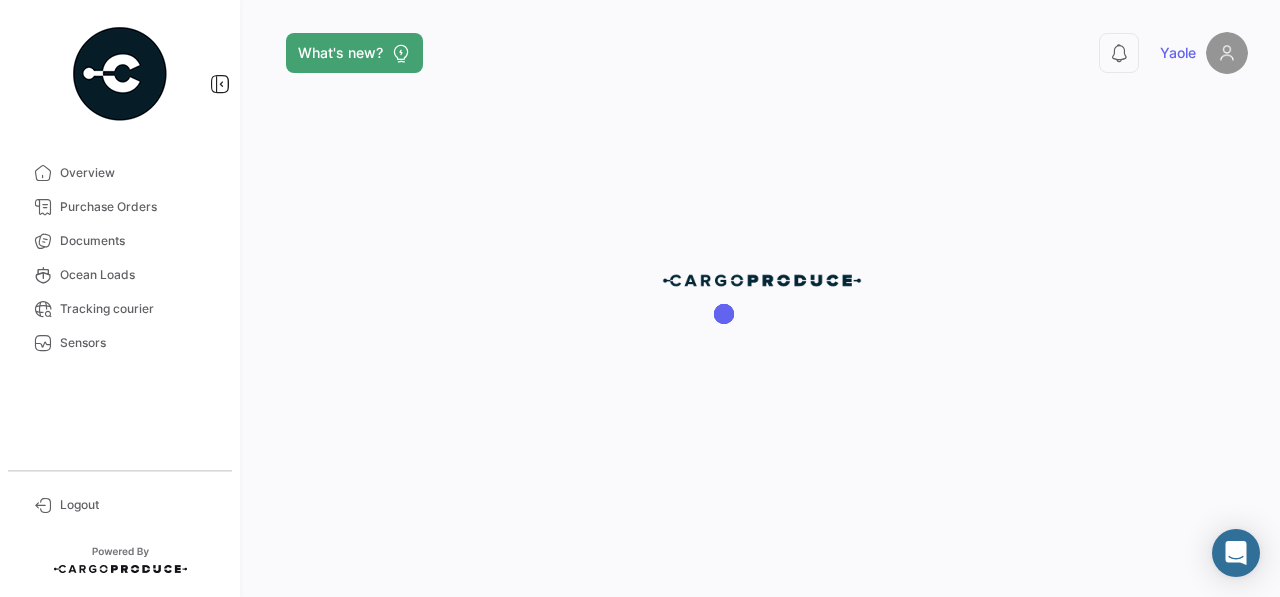 scroll, scrollTop: 0, scrollLeft: 0, axis: both 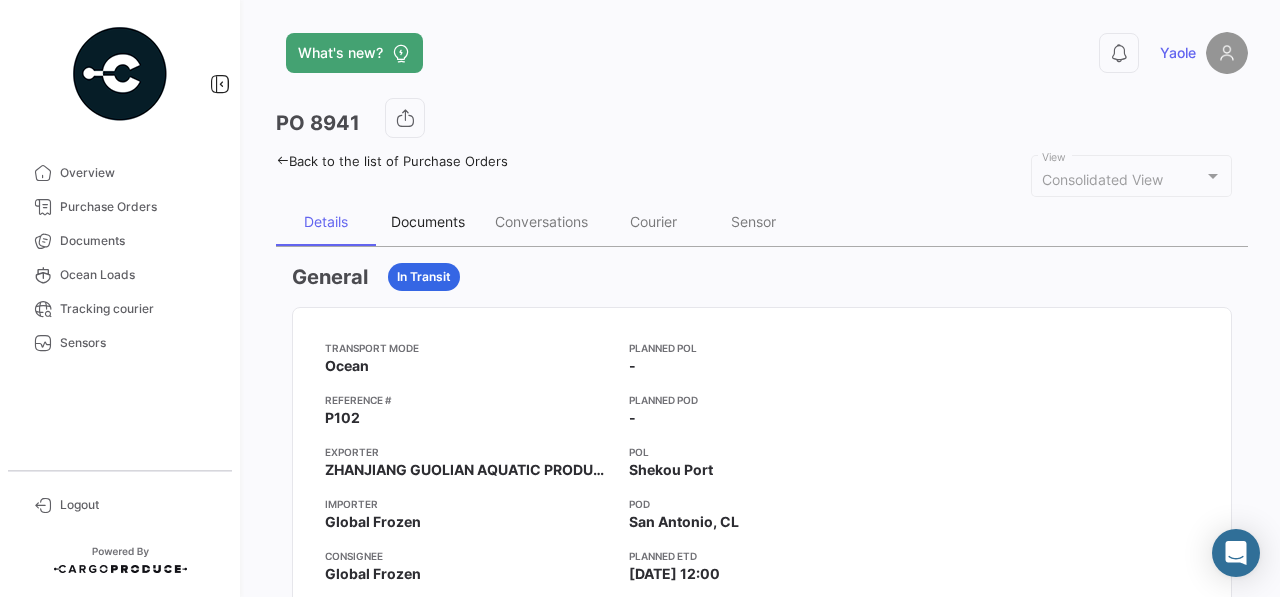click on "Documents" at bounding box center (428, 221) 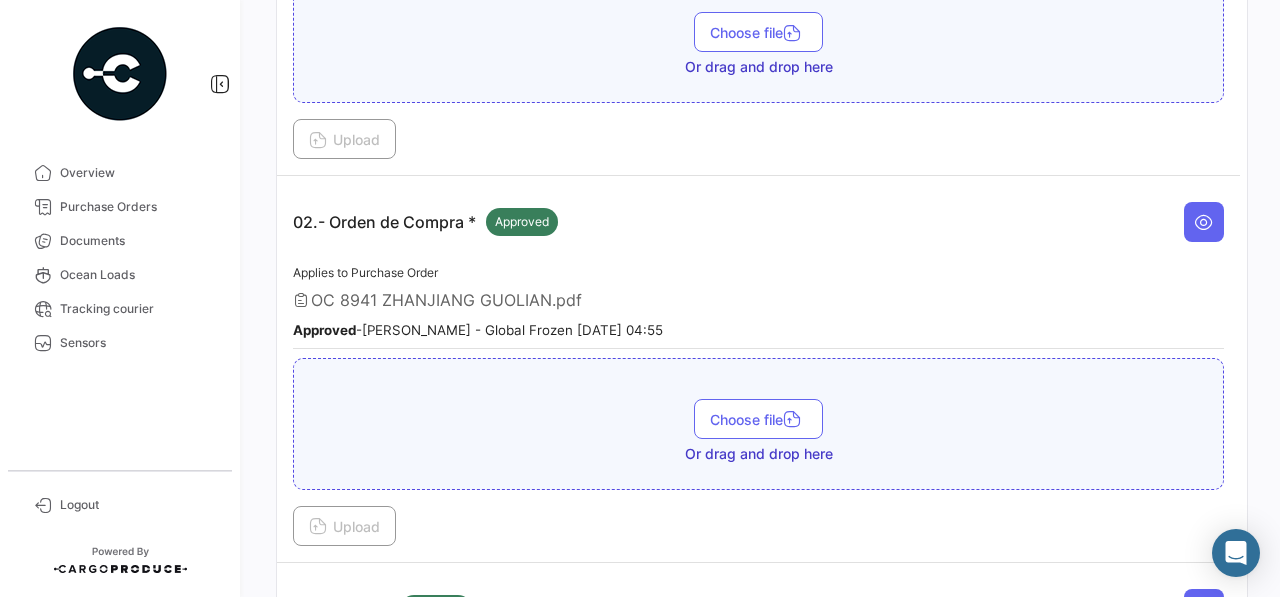 scroll, scrollTop: 589, scrollLeft: 0, axis: vertical 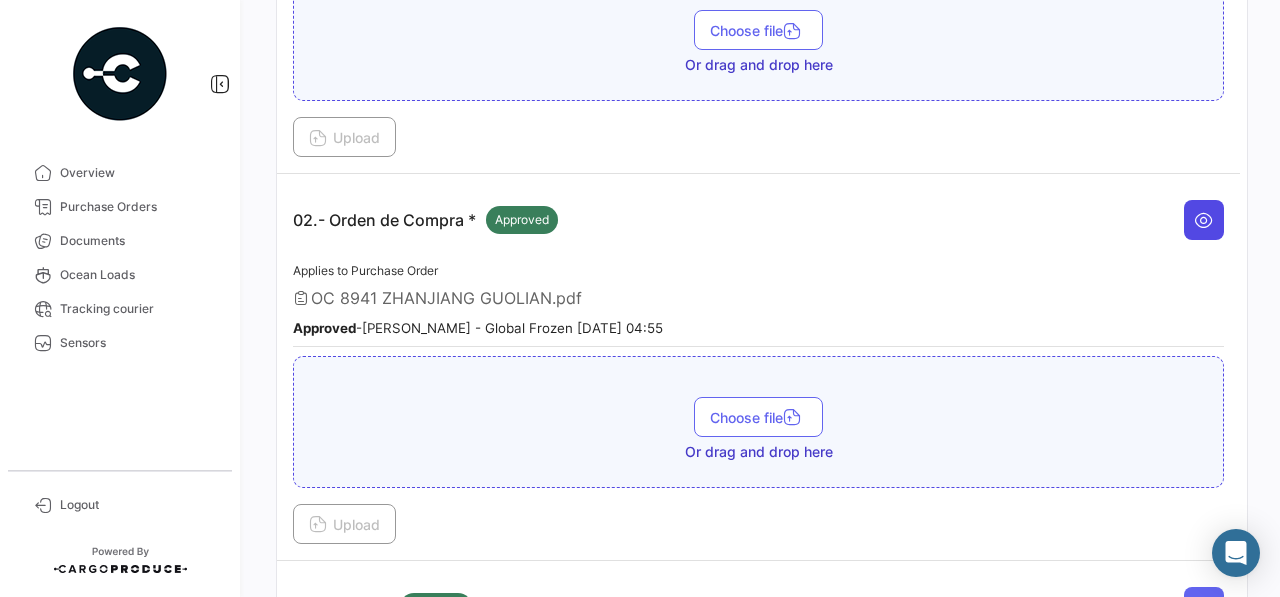 click at bounding box center [1204, 220] 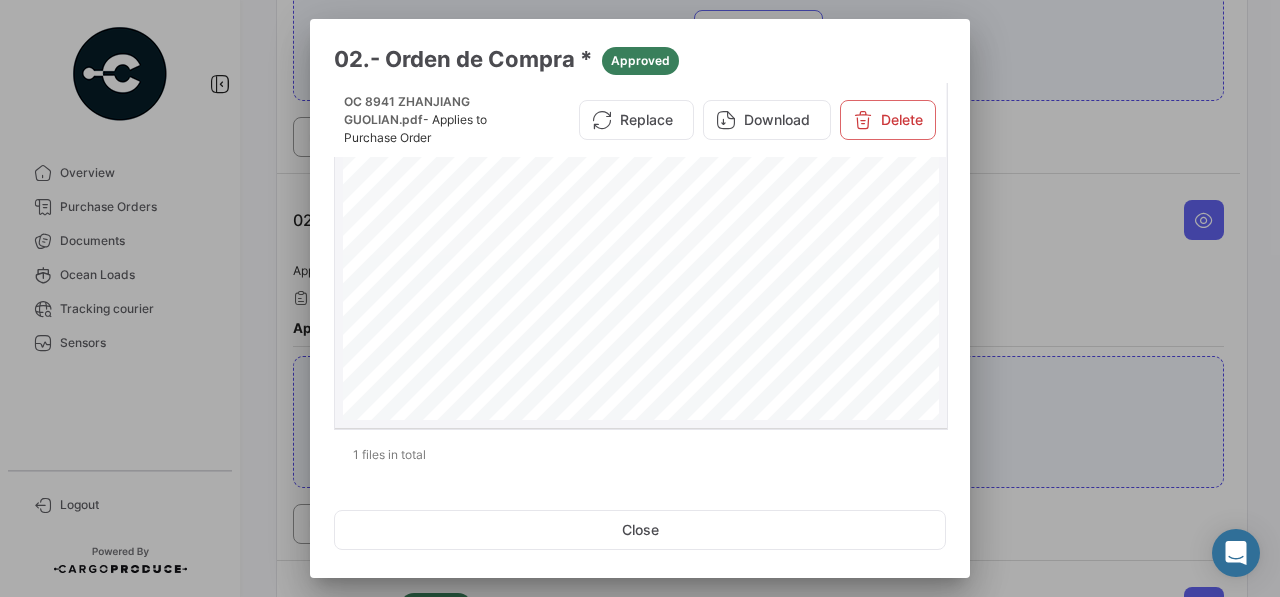 click at bounding box center [699, 324] 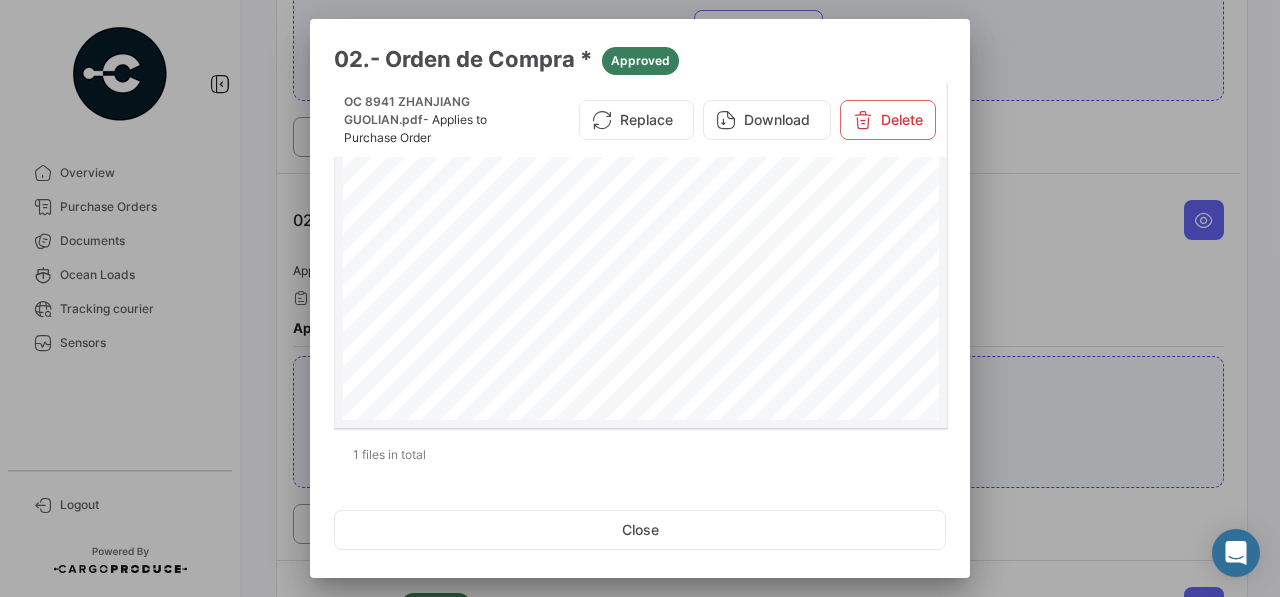 scroll, scrollTop: 66, scrollLeft: 0, axis: vertical 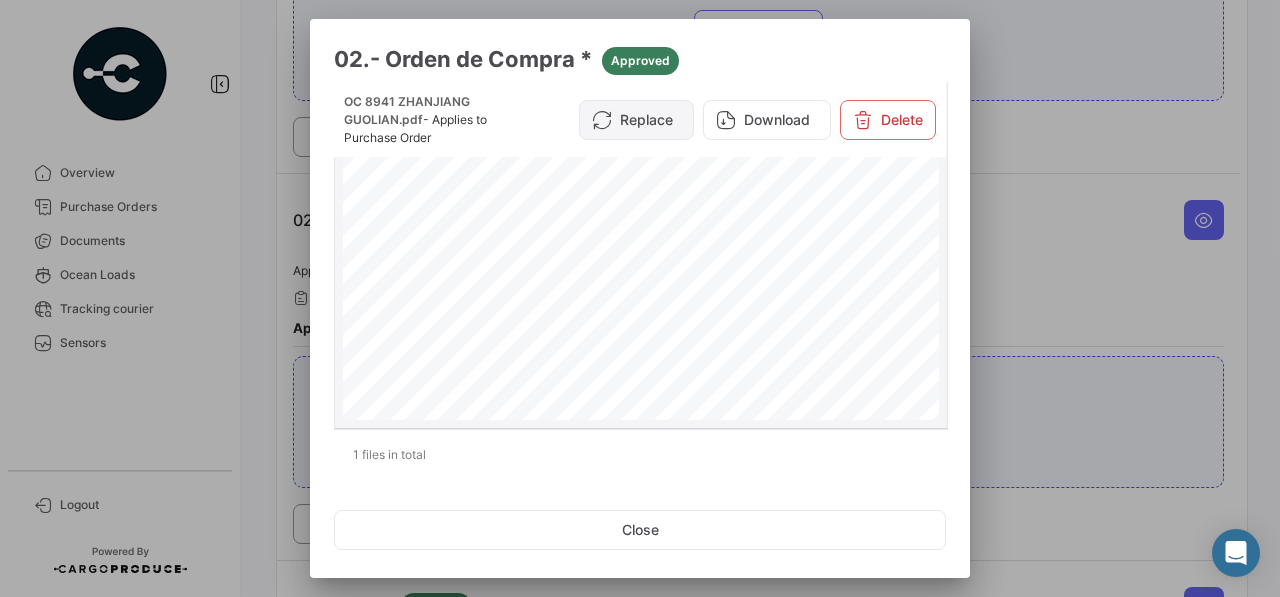 click on "Replace" at bounding box center [636, 120] 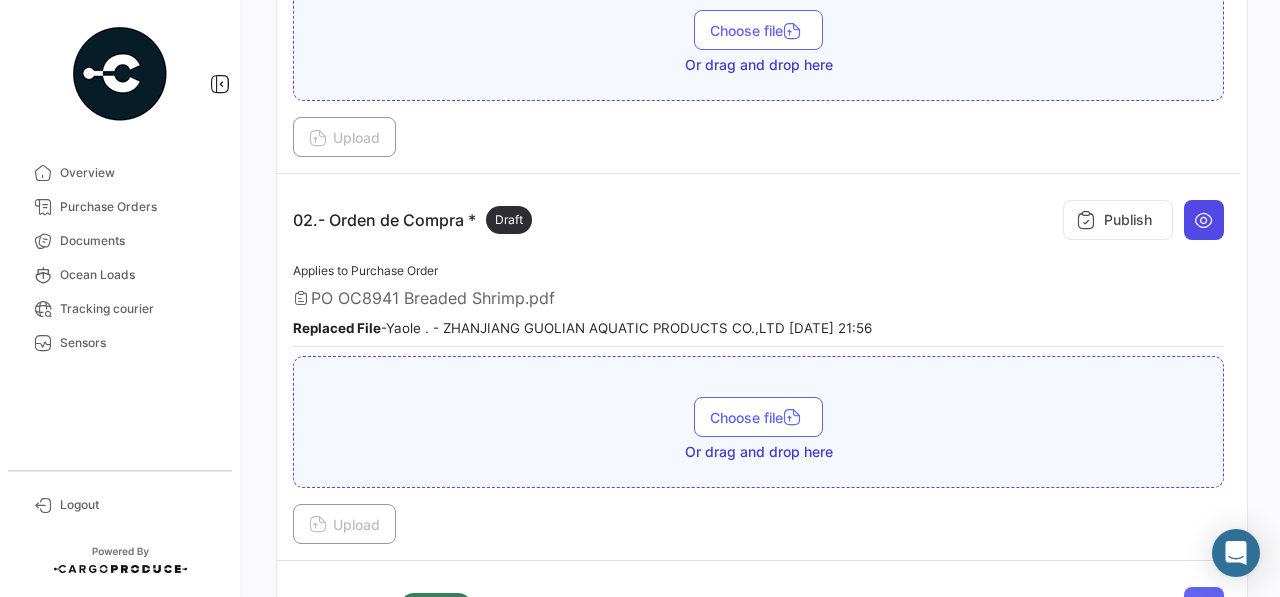 click at bounding box center [1204, 220] 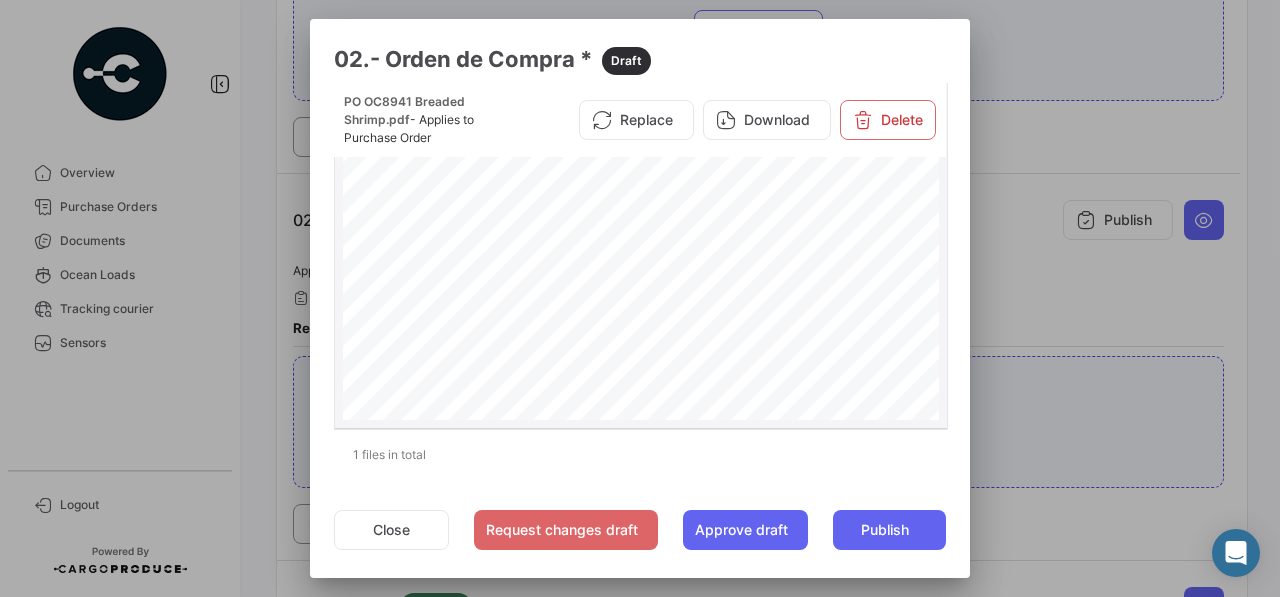 scroll, scrollTop: 511, scrollLeft: 0, axis: vertical 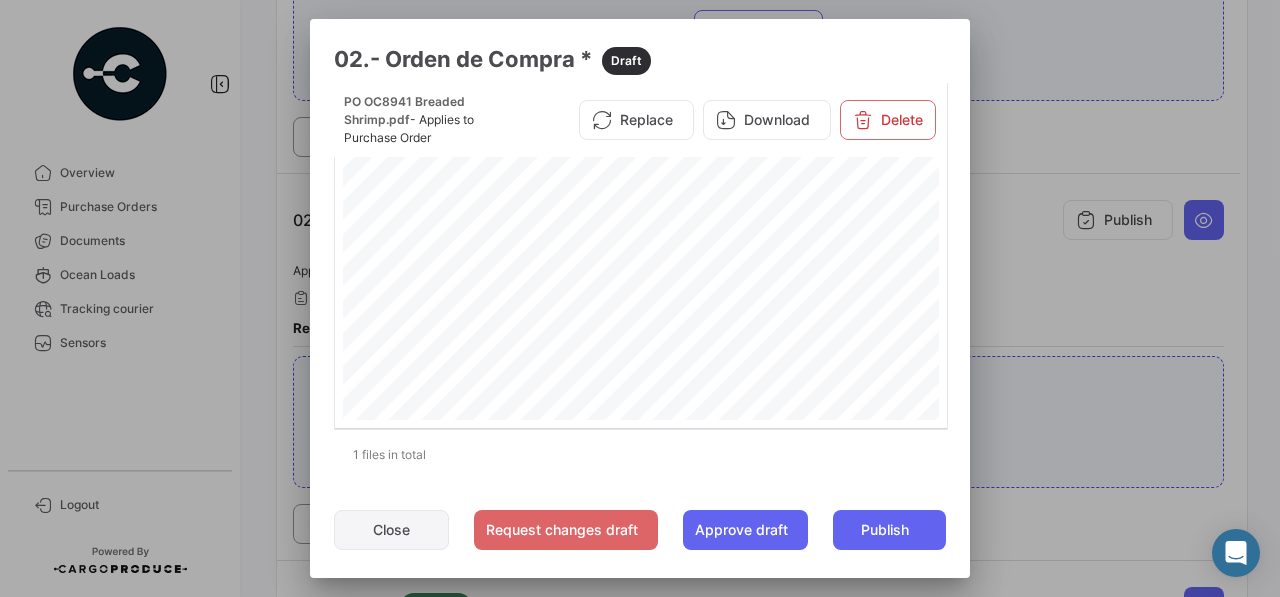 click on "Close" 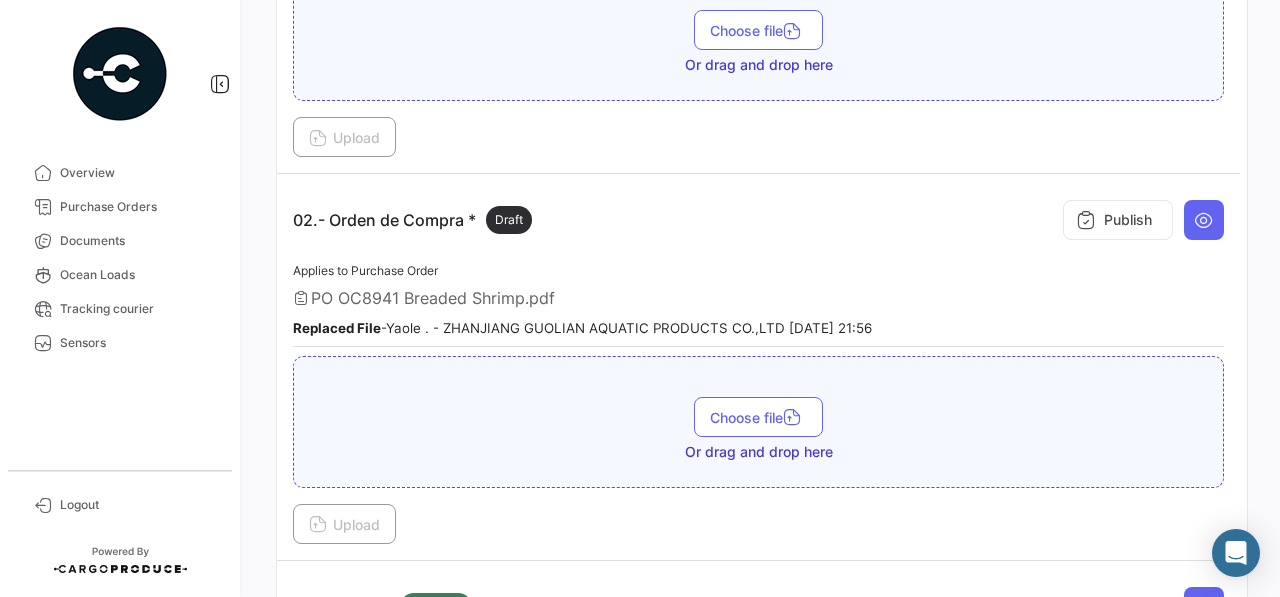 click on "02.- Orden de Compra *   Draft   Publish   Applies to Purchase Order   PO OC8941 Breaded Shrimp.pdf  Replaced File  -   Yaole .  - ZHANJIANG GUOLIAN AQUATIC PRODUCTS CO.,LTD [DATE] 21:56      Choose file  Or drag and drop here  Upload" at bounding box center [758, 366] 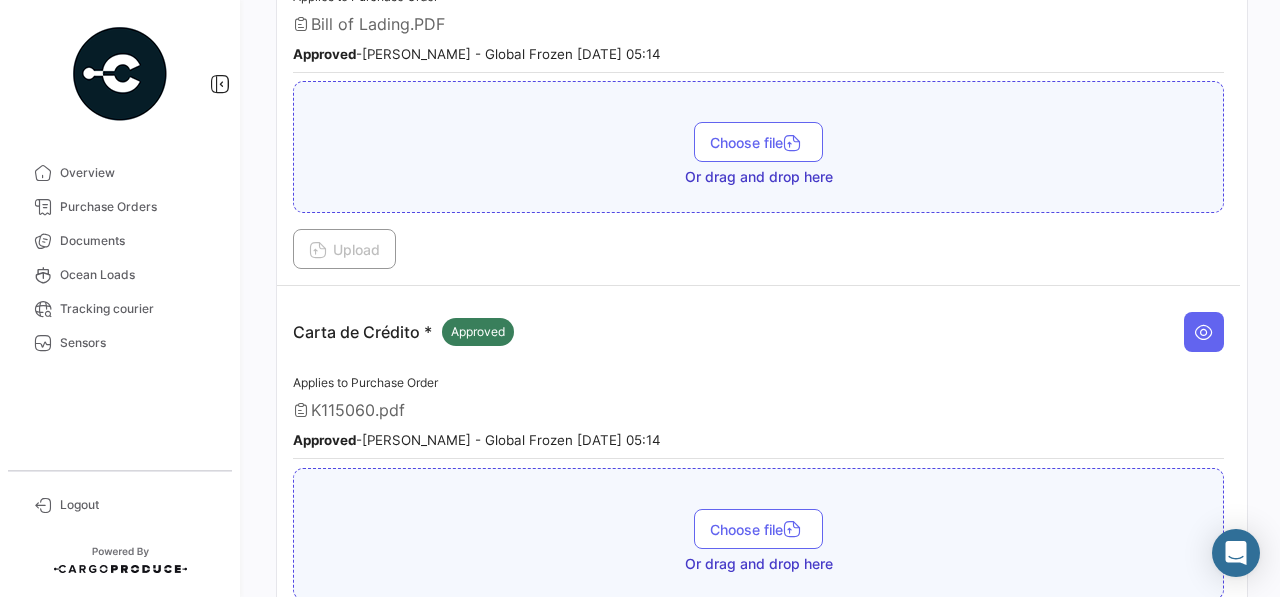 scroll, scrollTop: 1496, scrollLeft: 0, axis: vertical 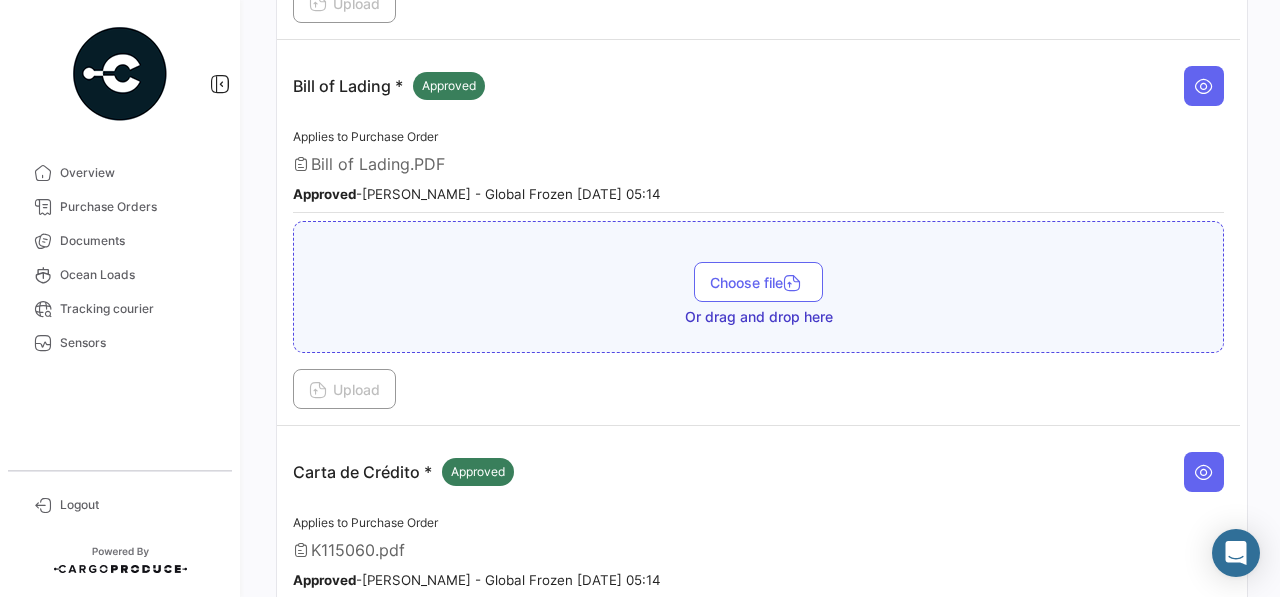click on "Choose file  Or drag and drop here" at bounding box center [758, 294] 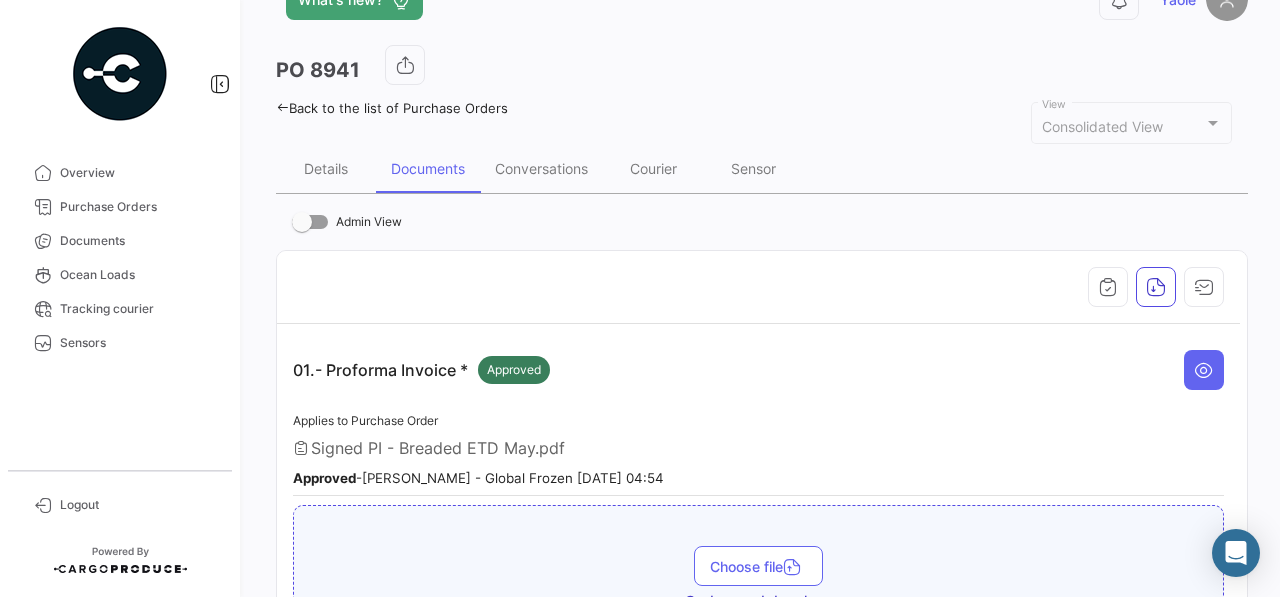 scroll, scrollTop: 0, scrollLeft: 0, axis: both 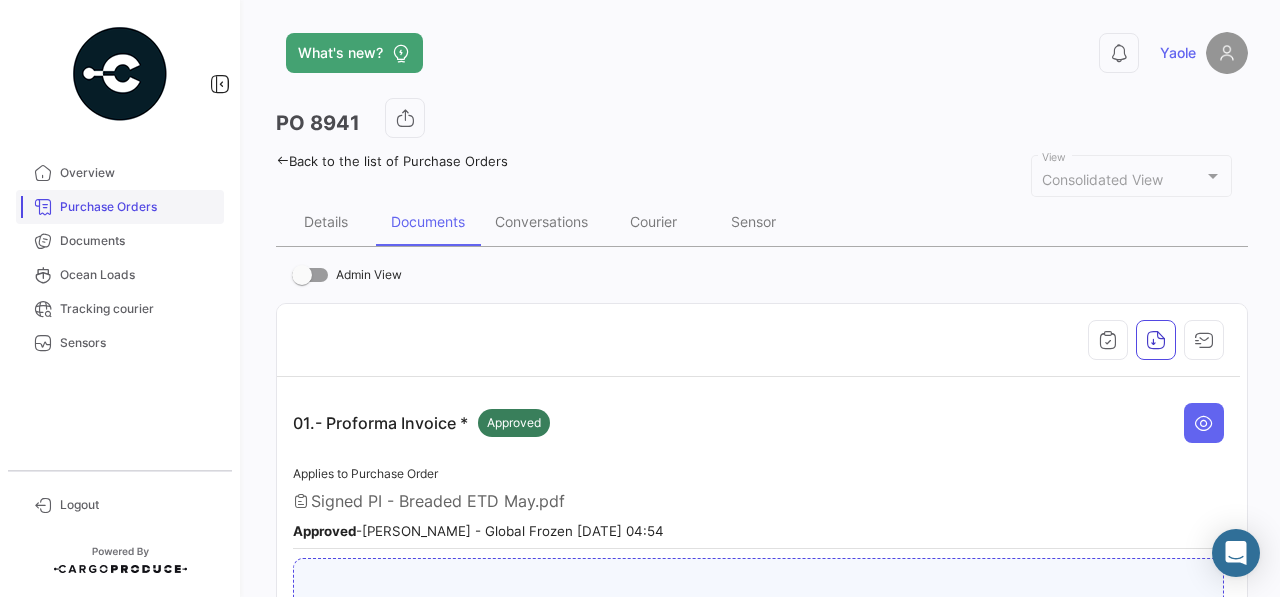 click on "Purchase Orders" at bounding box center [138, 207] 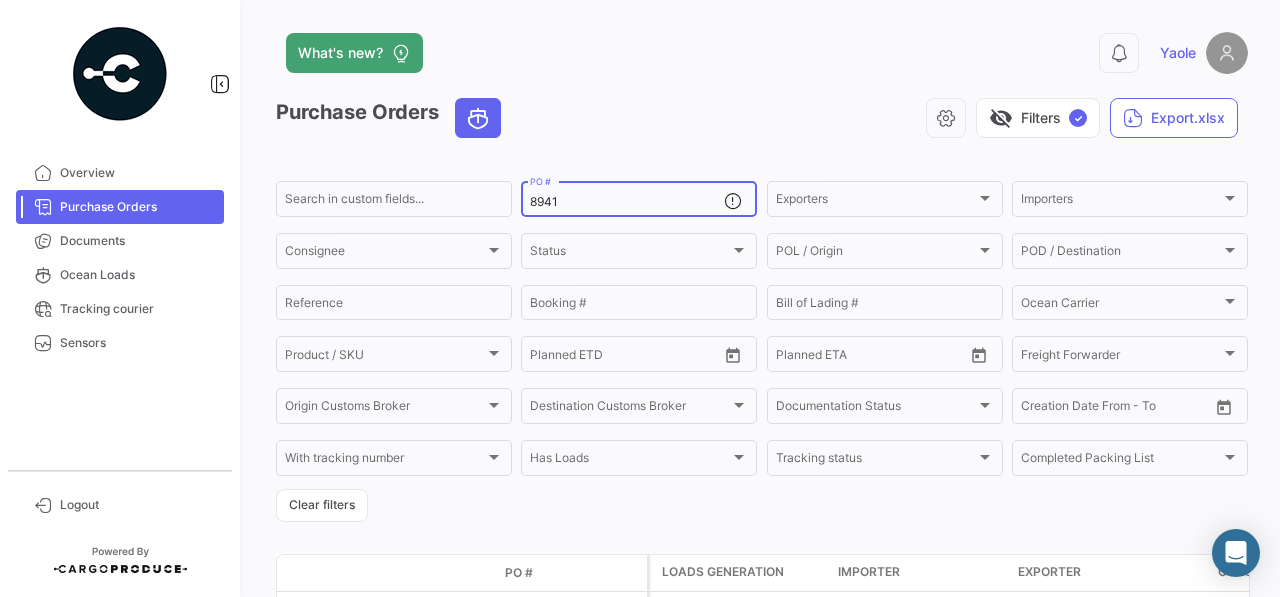 click on "8941" at bounding box center (627, 202) 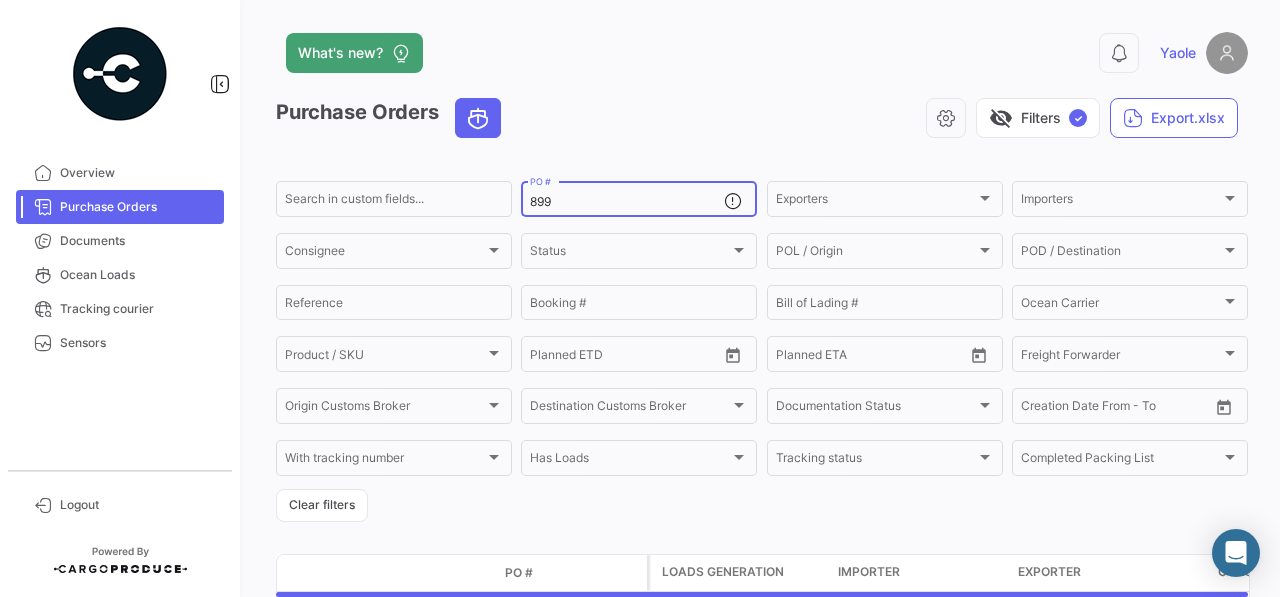 type on "8996" 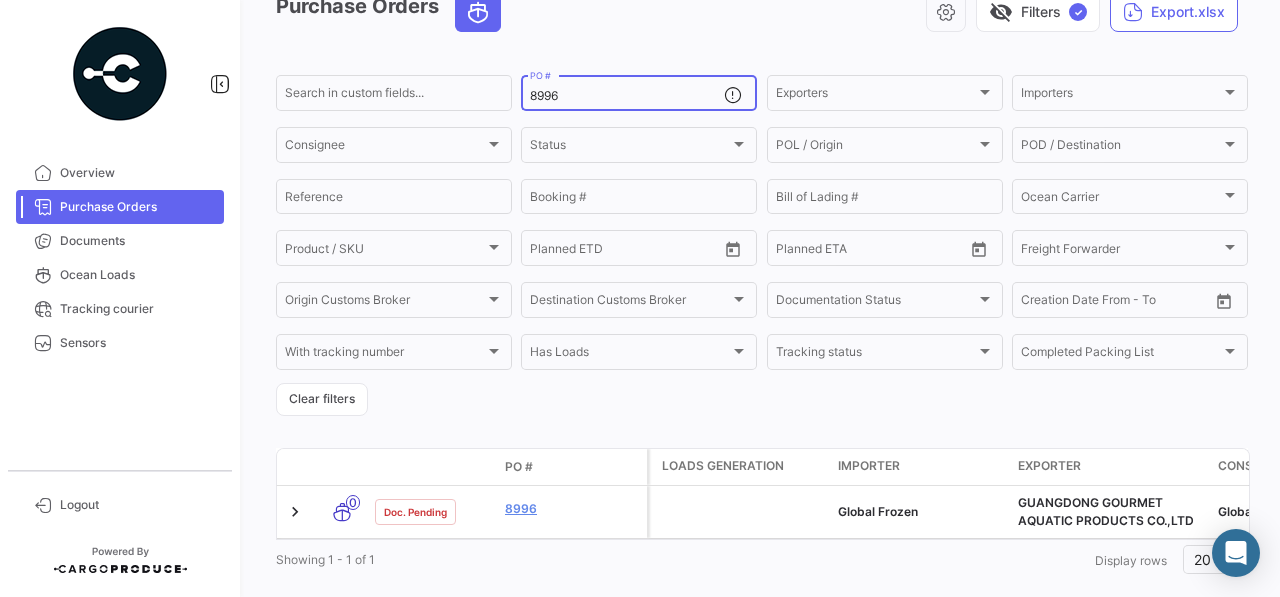 scroll, scrollTop: 139, scrollLeft: 0, axis: vertical 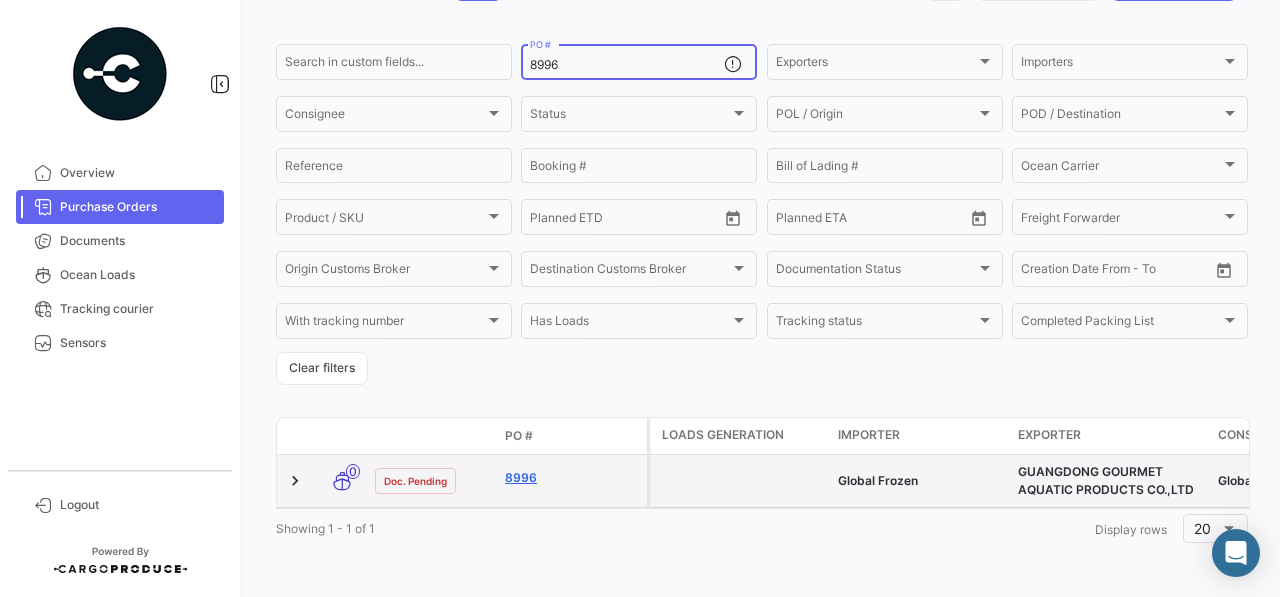 click on "8996" 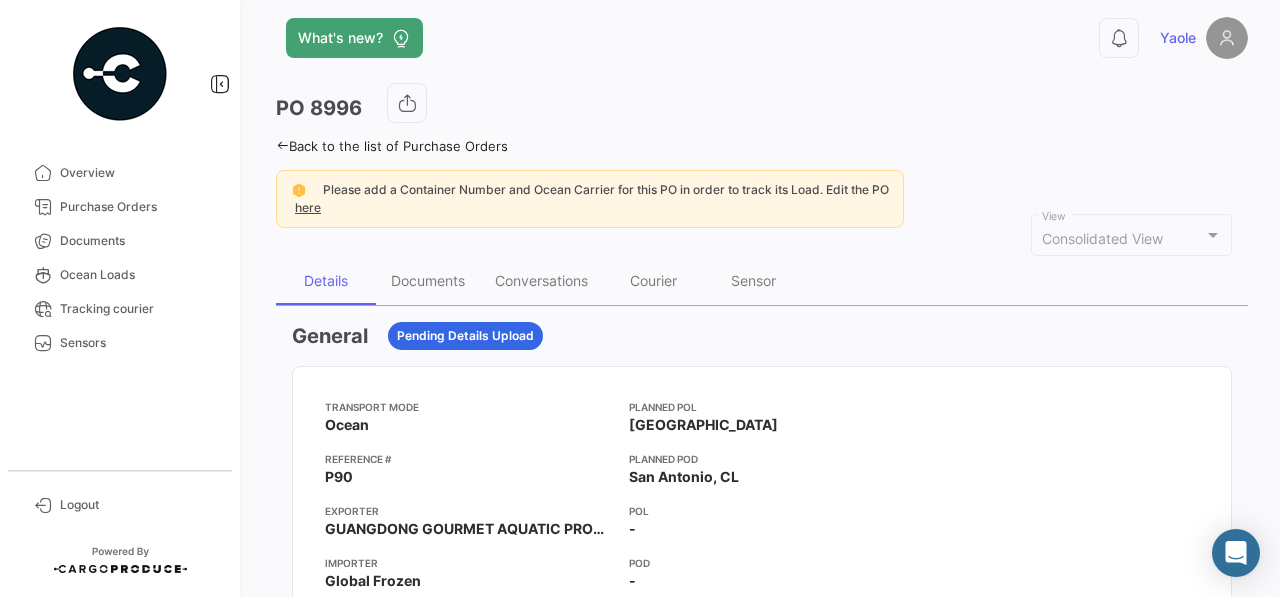 scroll, scrollTop: 0, scrollLeft: 0, axis: both 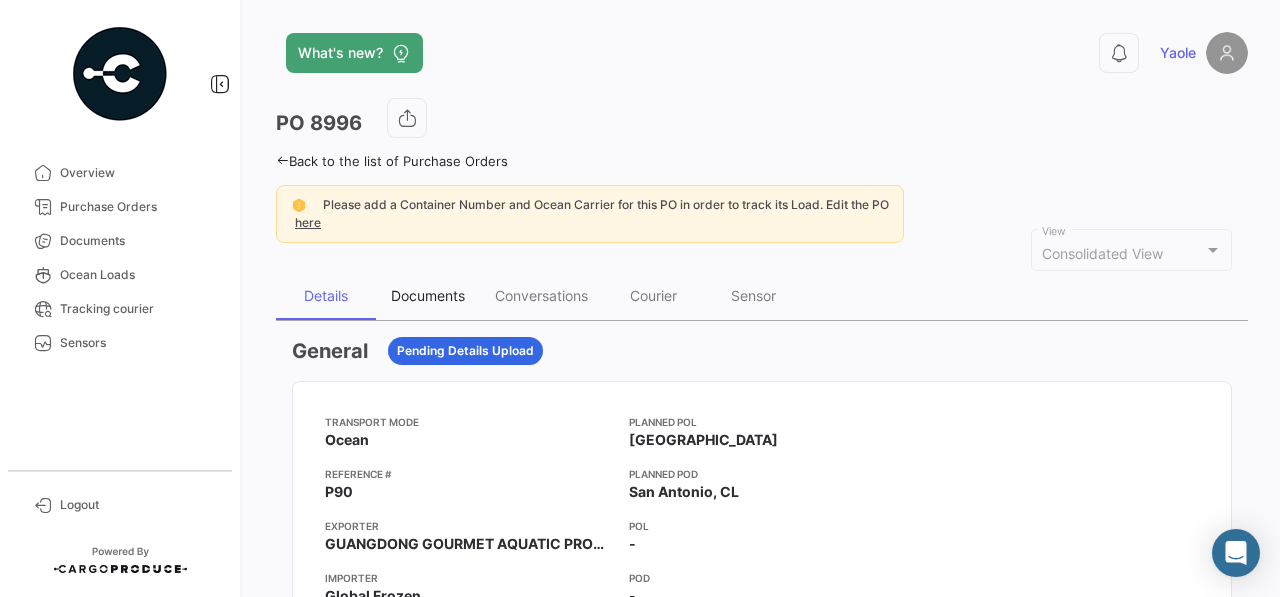 click on "Documents" at bounding box center (428, 295) 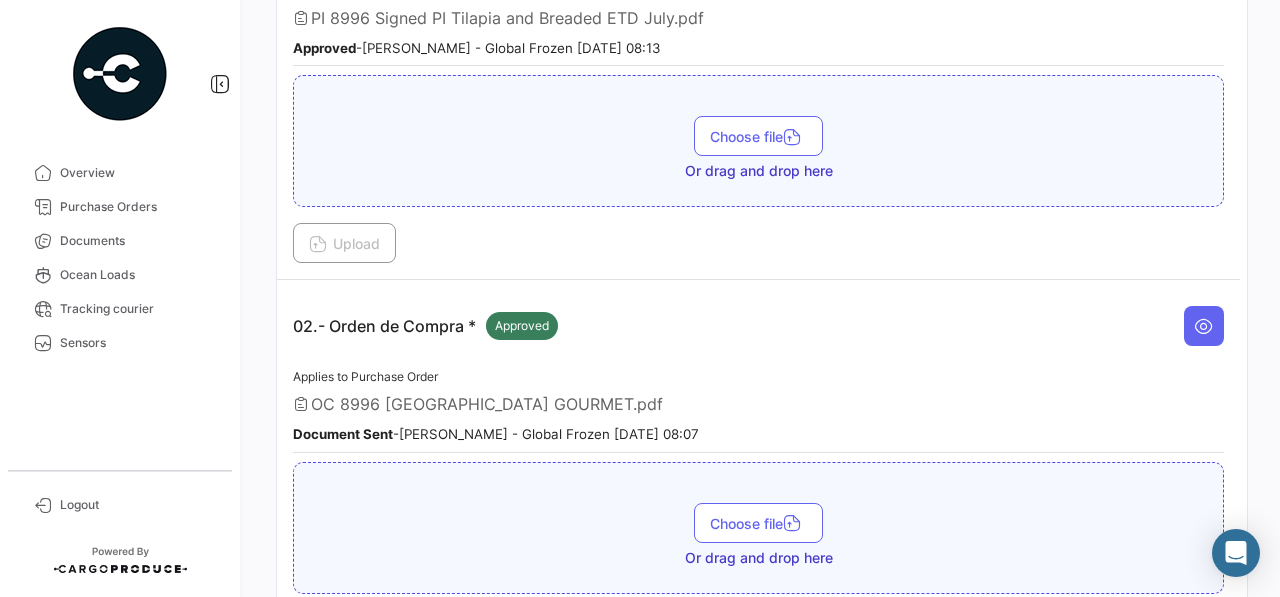 scroll, scrollTop: 562, scrollLeft: 0, axis: vertical 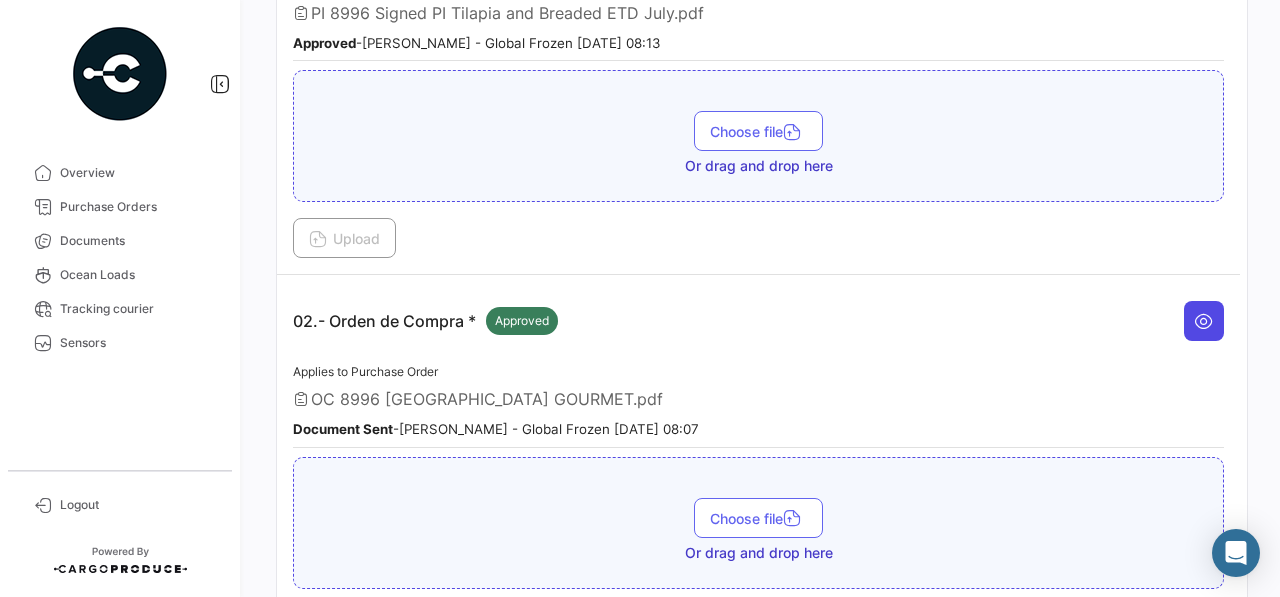 click at bounding box center [1204, 321] 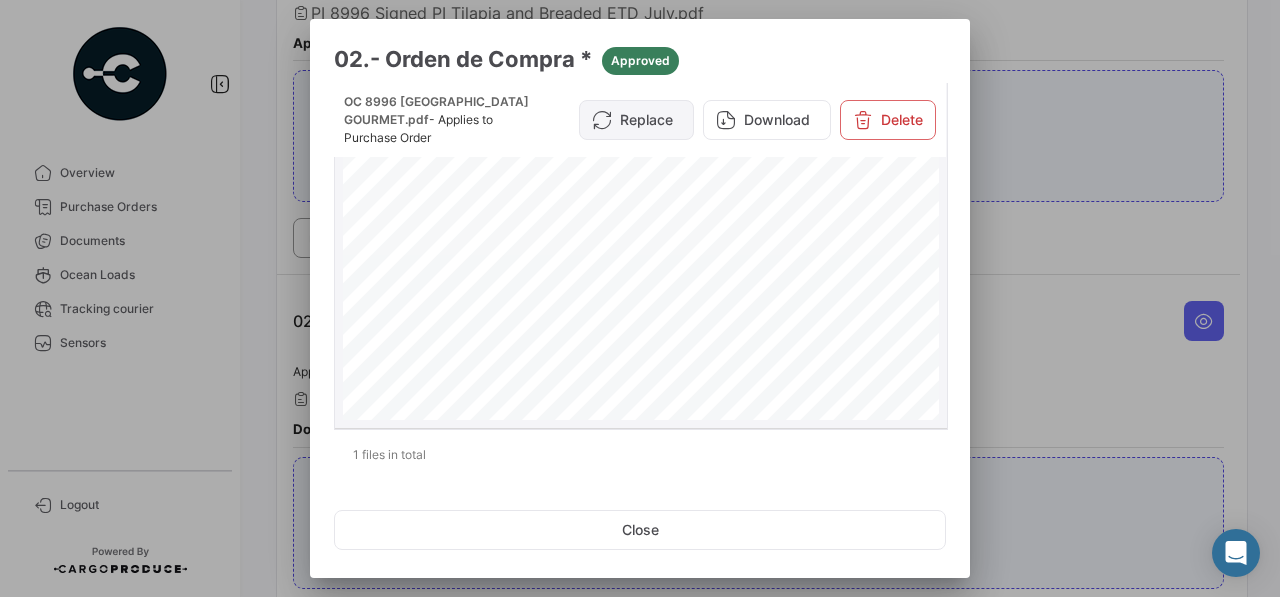 click on "Replace" at bounding box center (636, 120) 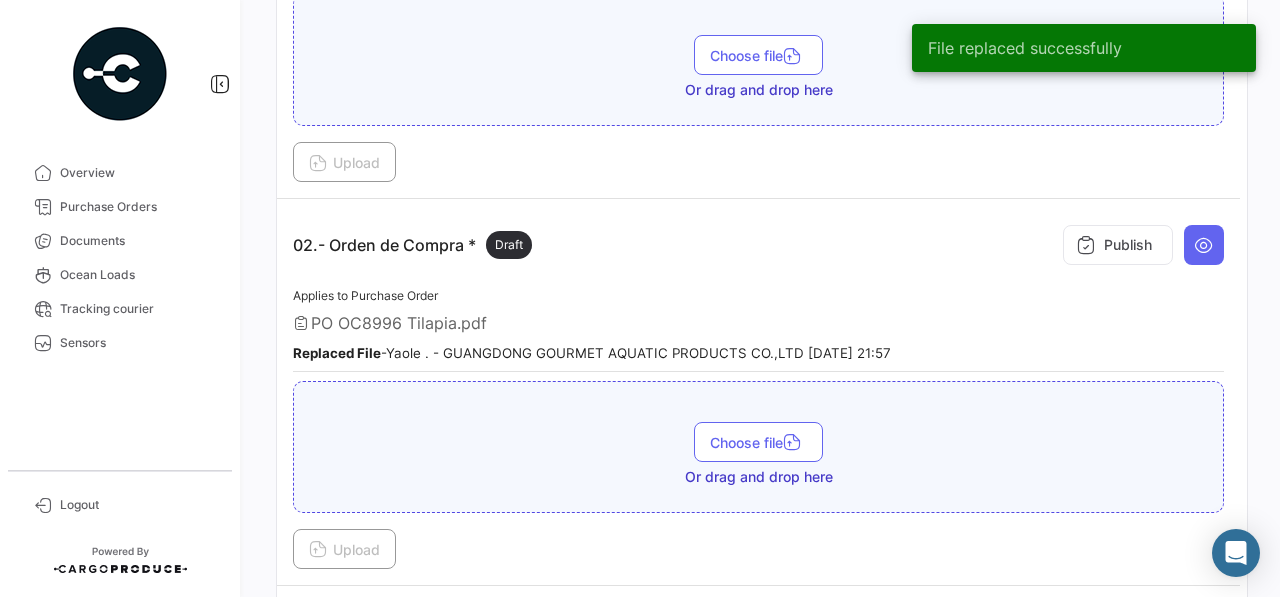 scroll, scrollTop: 640, scrollLeft: 0, axis: vertical 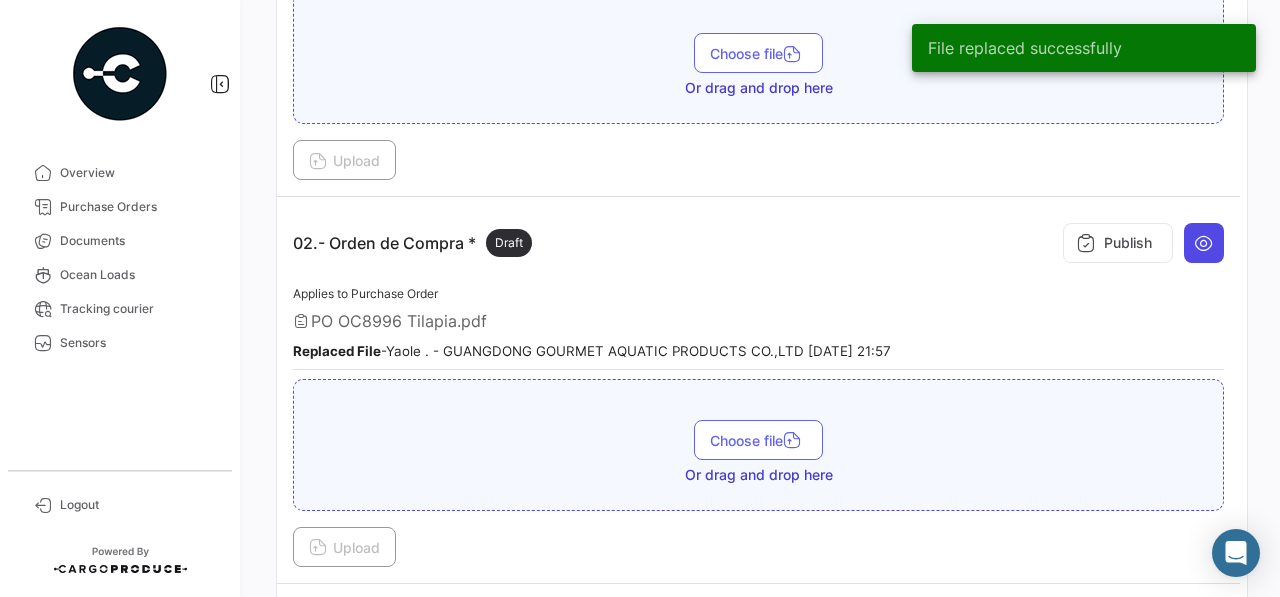 click at bounding box center [1204, 243] 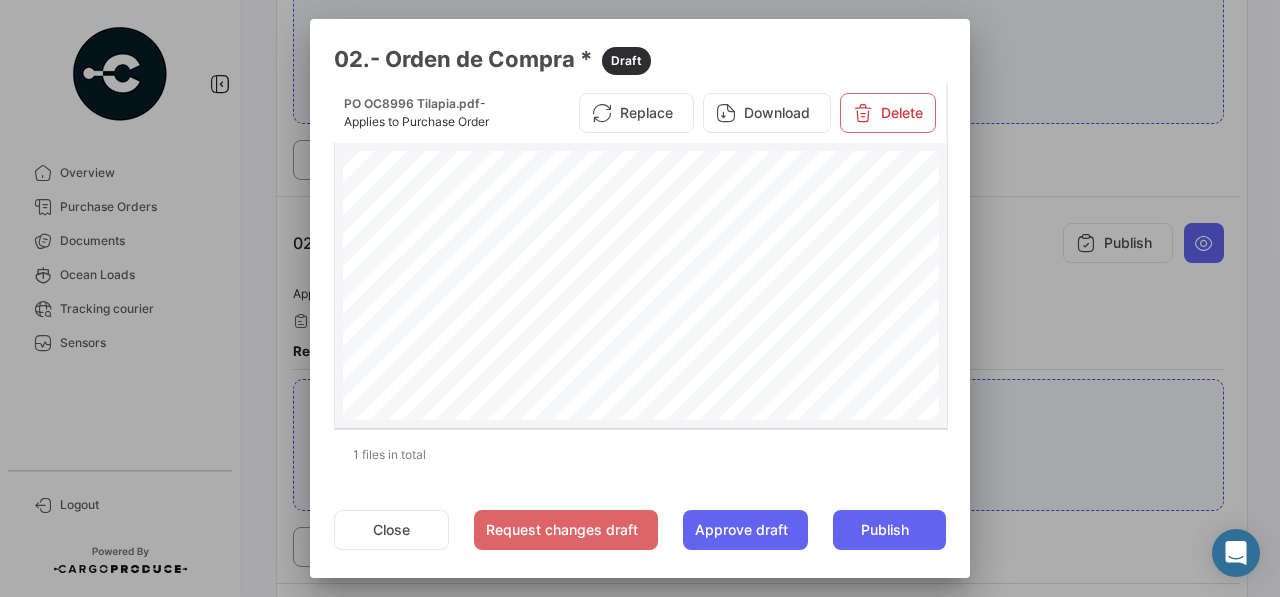 scroll, scrollTop: 438, scrollLeft: 0, axis: vertical 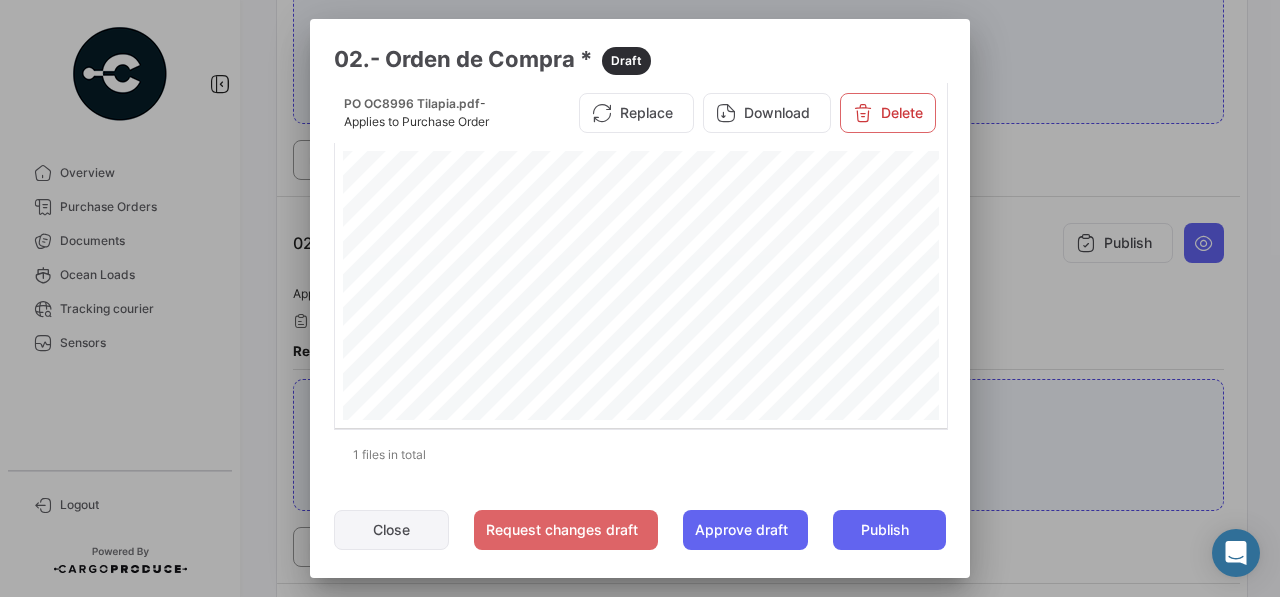 click on "Close" 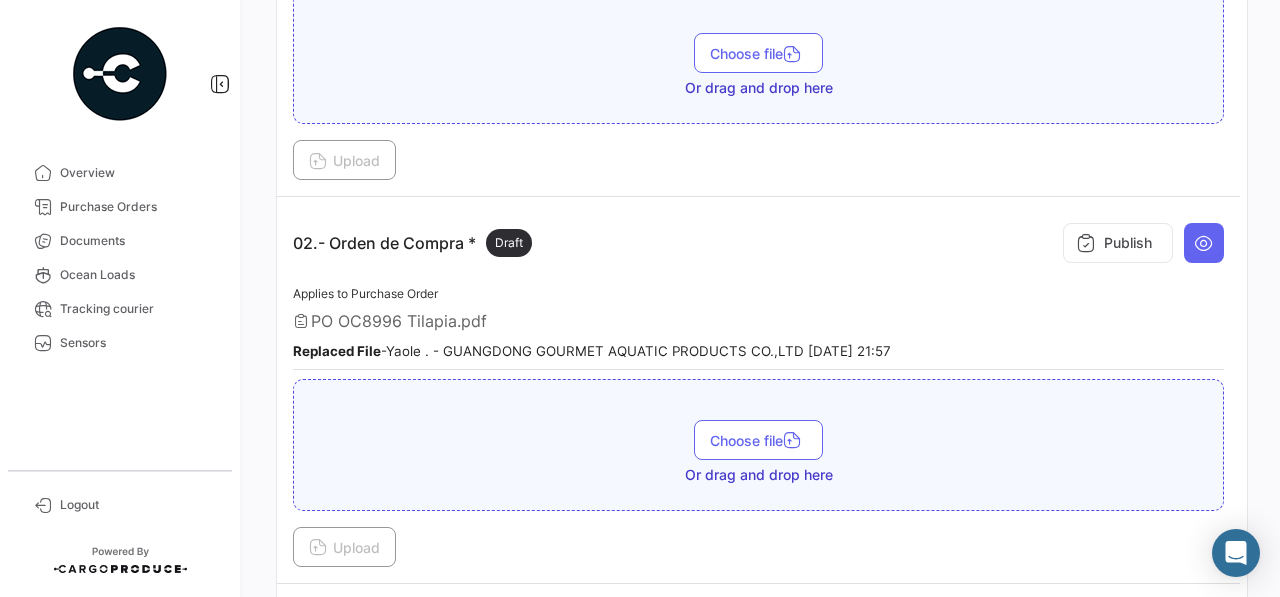 click on "02.- Orden de Compra *   Draft   Publish" at bounding box center (758, 243) 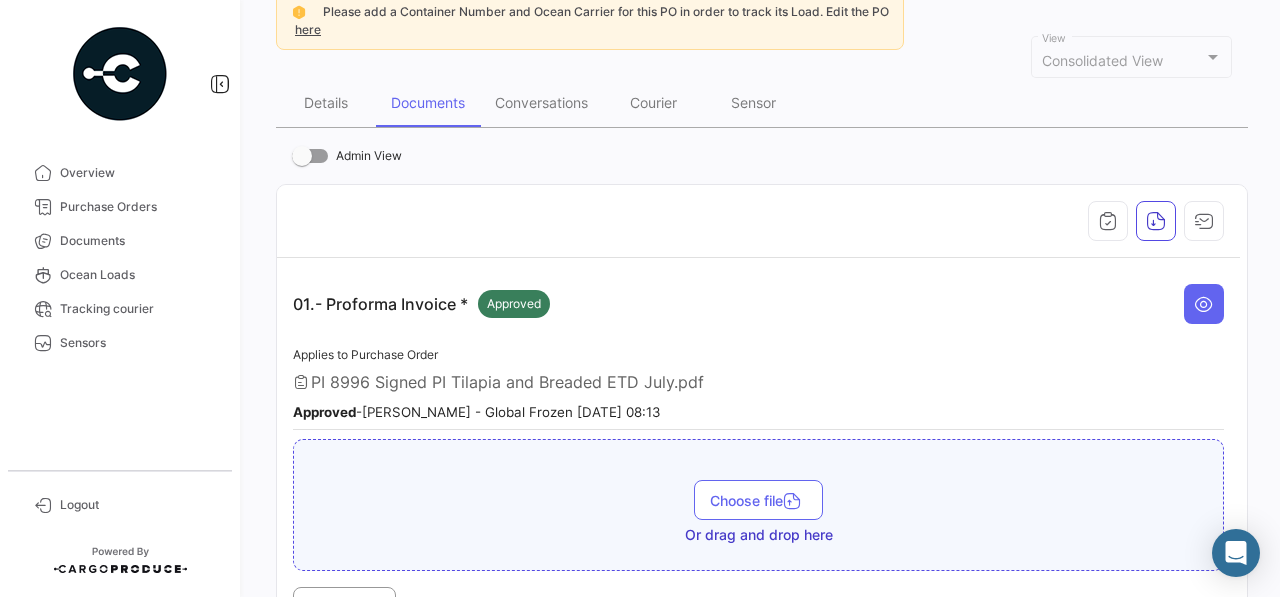 scroll, scrollTop: 0, scrollLeft: 0, axis: both 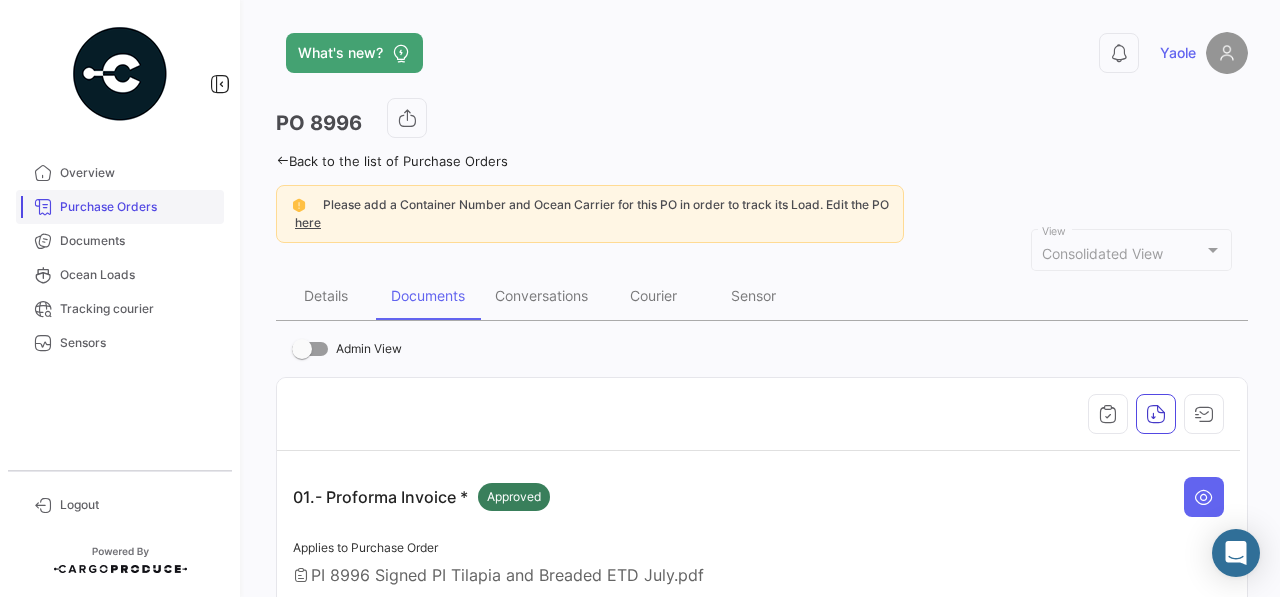 click on "Purchase Orders" at bounding box center [138, 207] 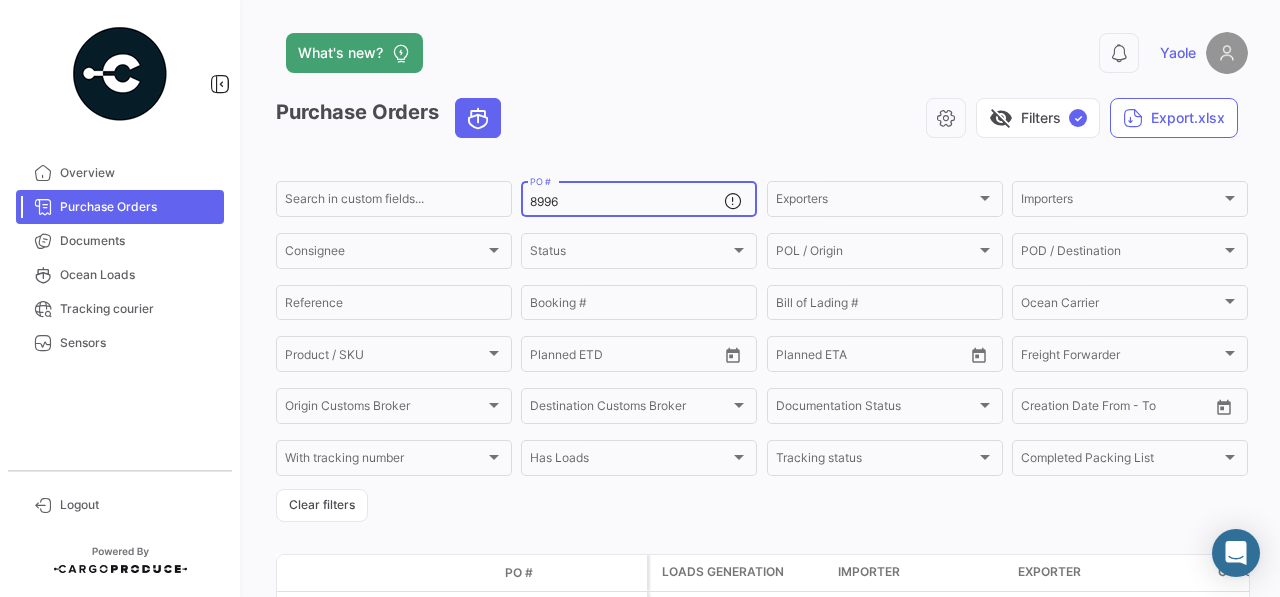 click on "8996" at bounding box center [627, 202] 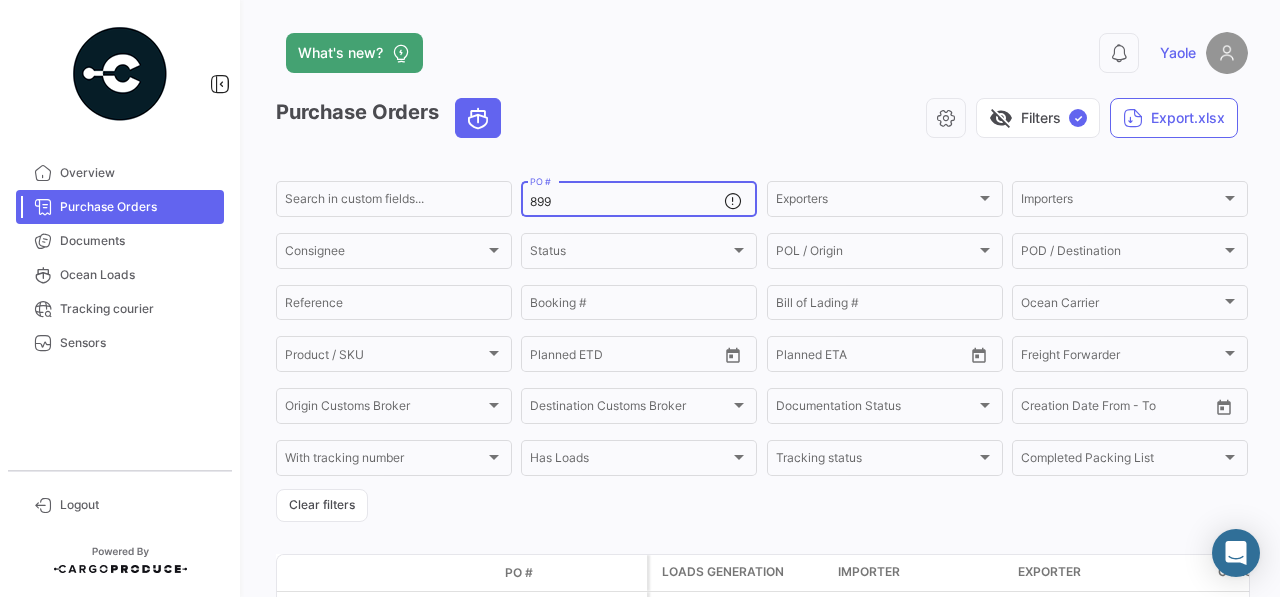 type on "8997" 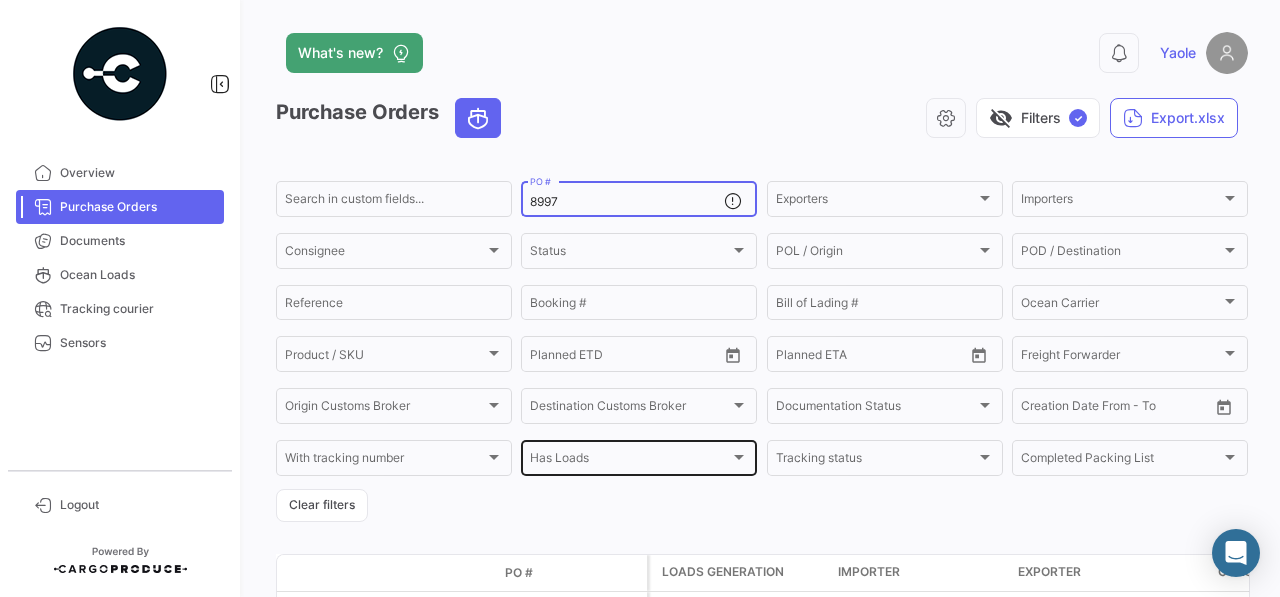scroll, scrollTop: 139, scrollLeft: 0, axis: vertical 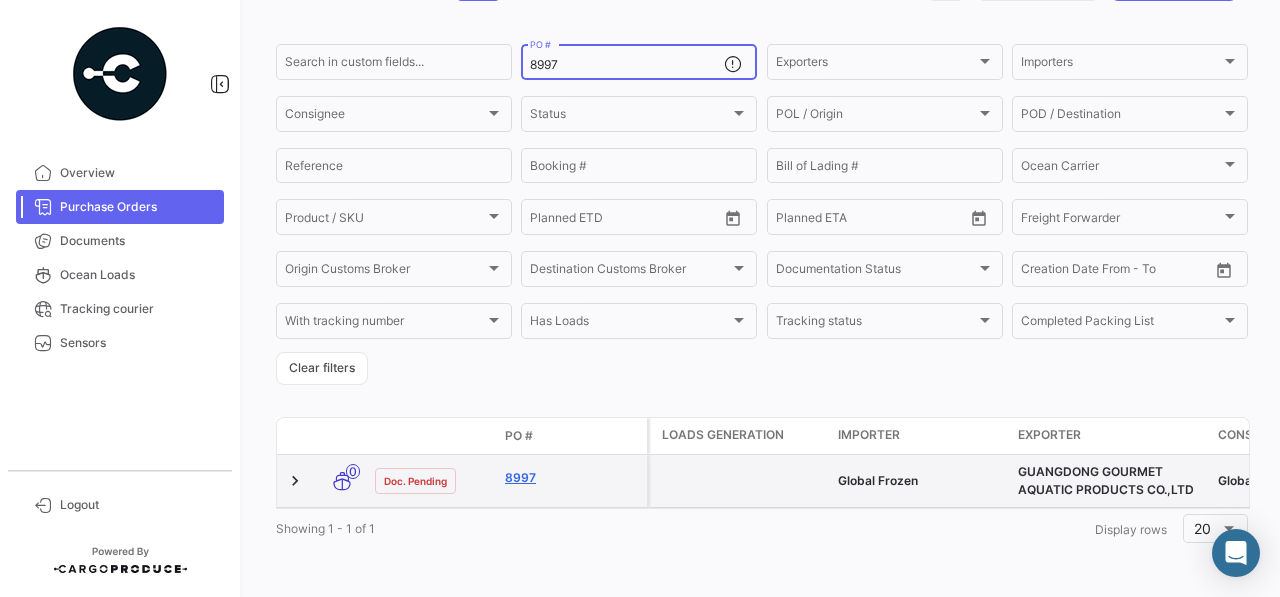 click on "8997" 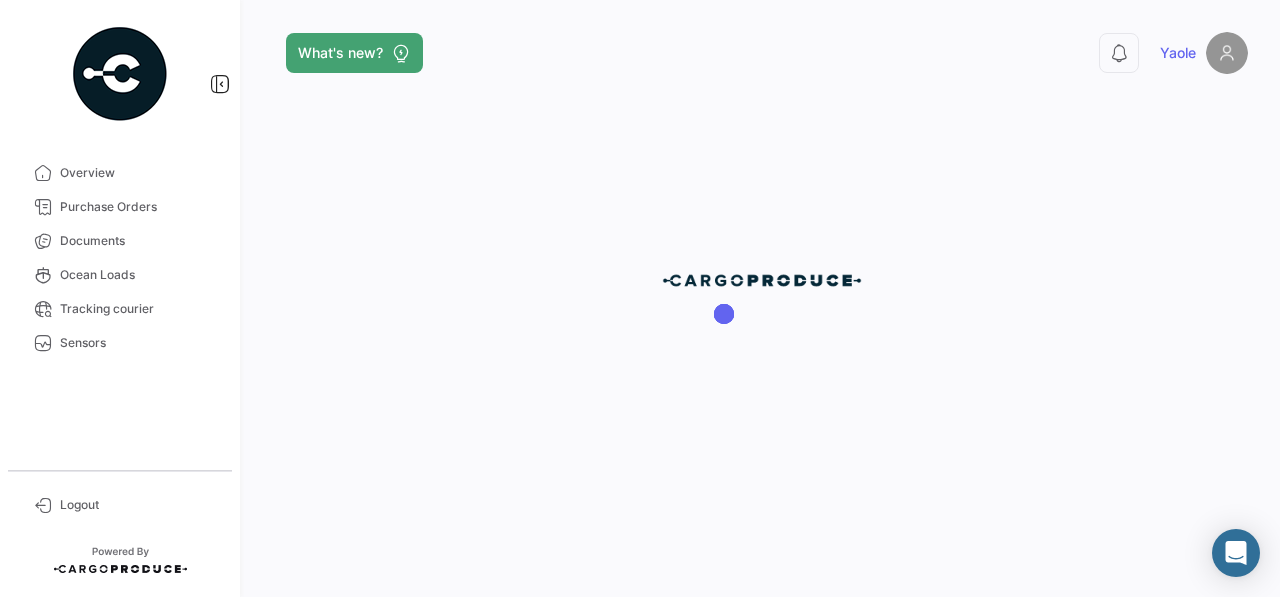 scroll, scrollTop: 0, scrollLeft: 0, axis: both 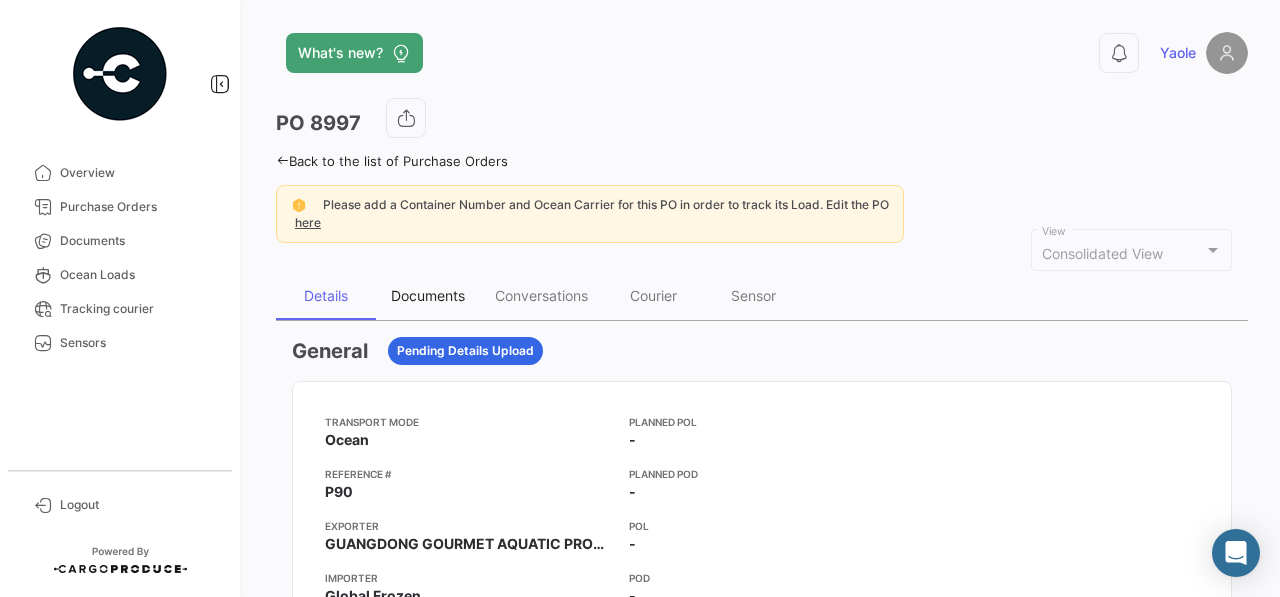 click on "Documents" at bounding box center (428, 295) 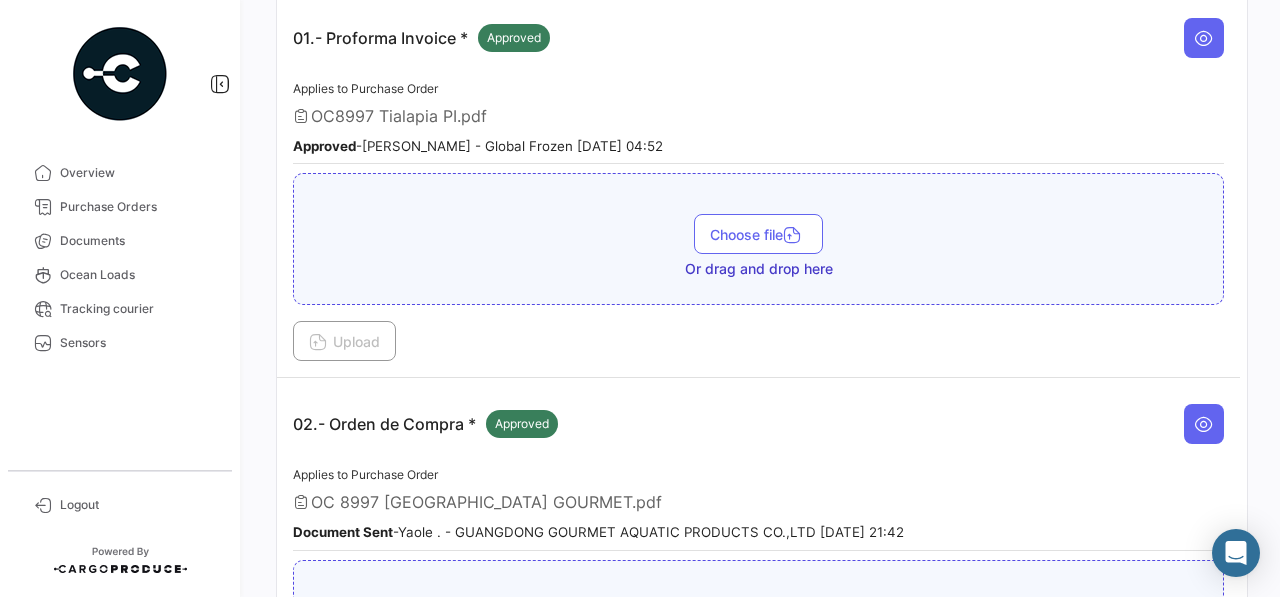 scroll, scrollTop: 751, scrollLeft: 0, axis: vertical 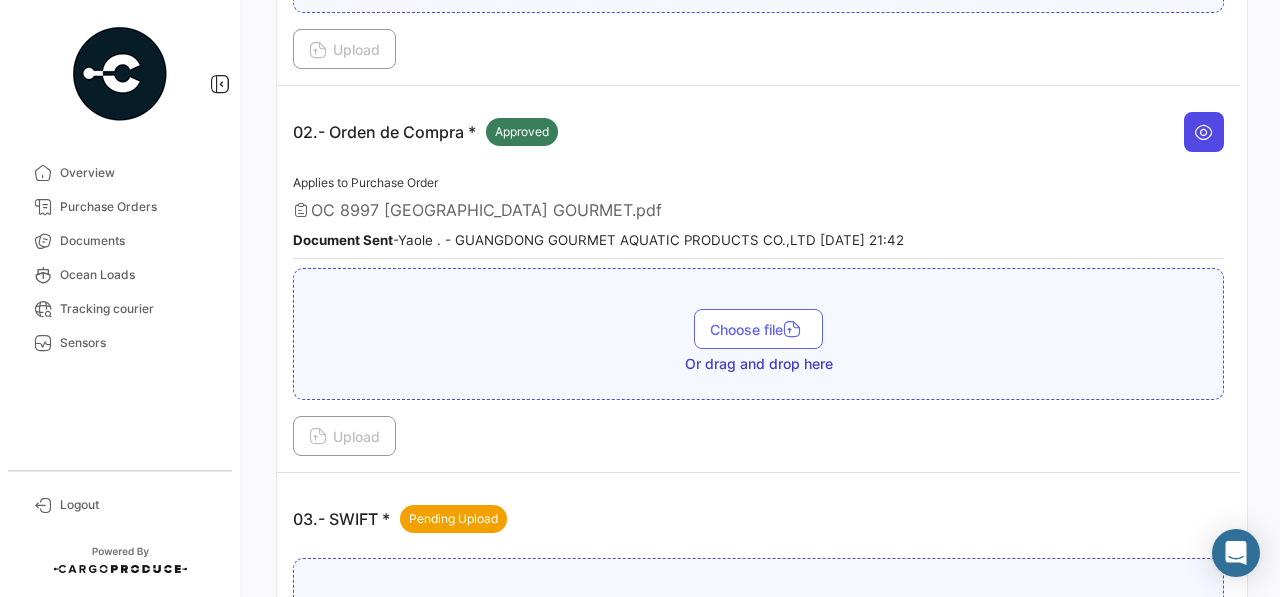 click at bounding box center (1204, 132) 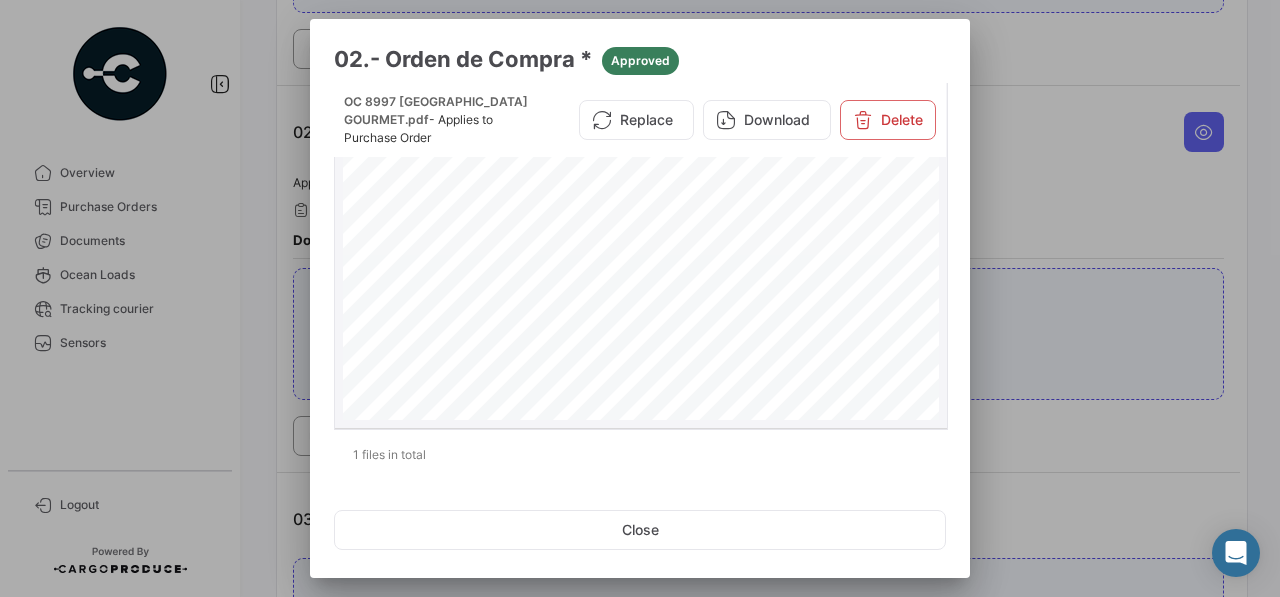 scroll, scrollTop: 0, scrollLeft: 0, axis: both 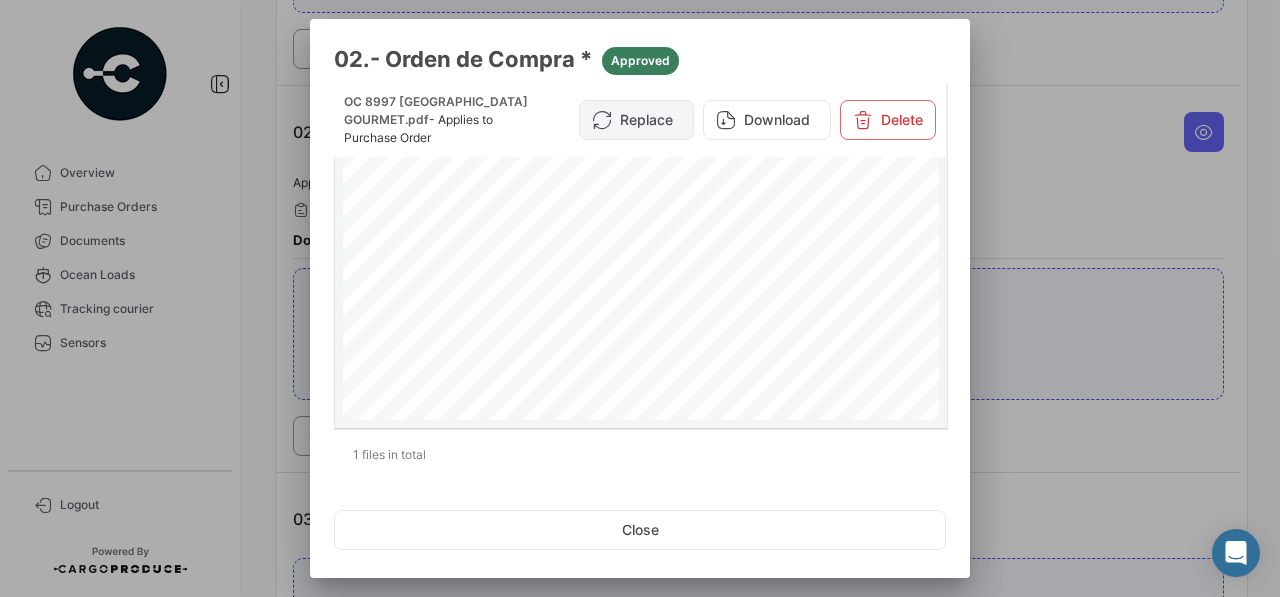 click on "Replace" at bounding box center [636, 120] 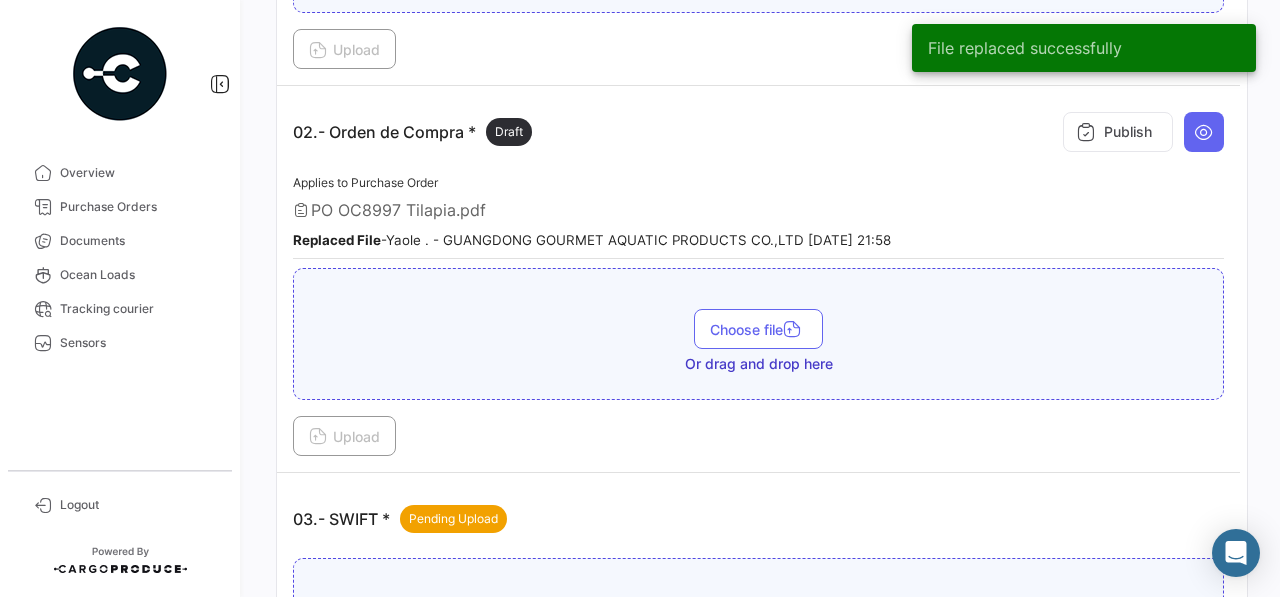 scroll, scrollTop: 760, scrollLeft: 0, axis: vertical 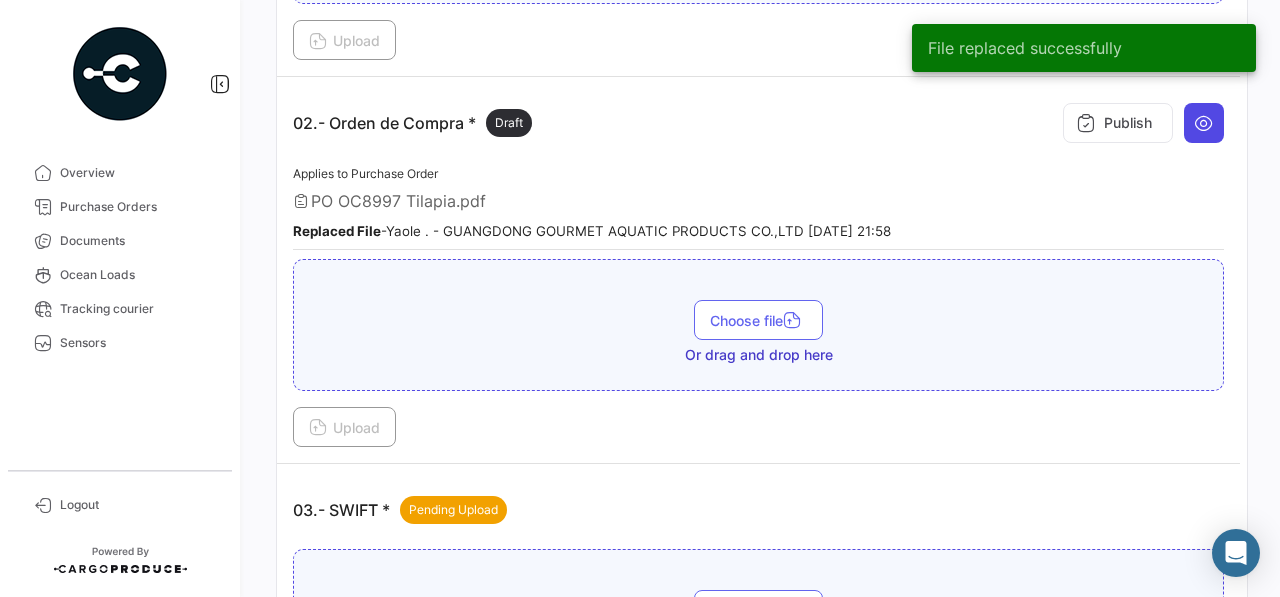 click at bounding box center (1204, 123) 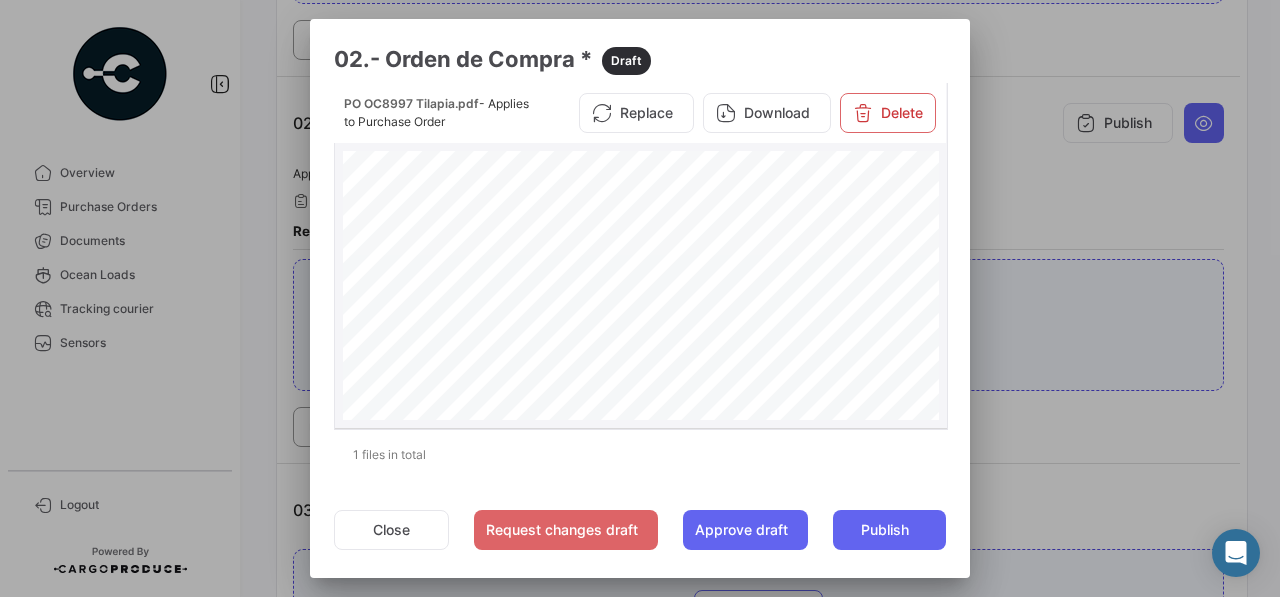 scroll, scrollTop: 0, scrollLeft: 0, axis: both 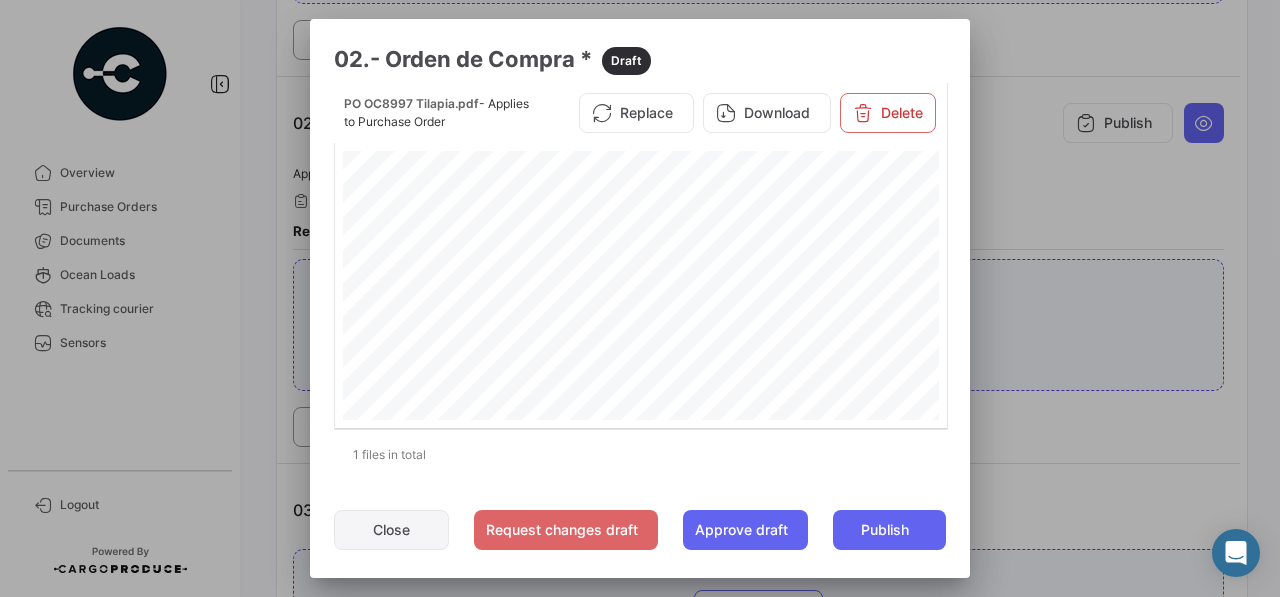 click on "Close" 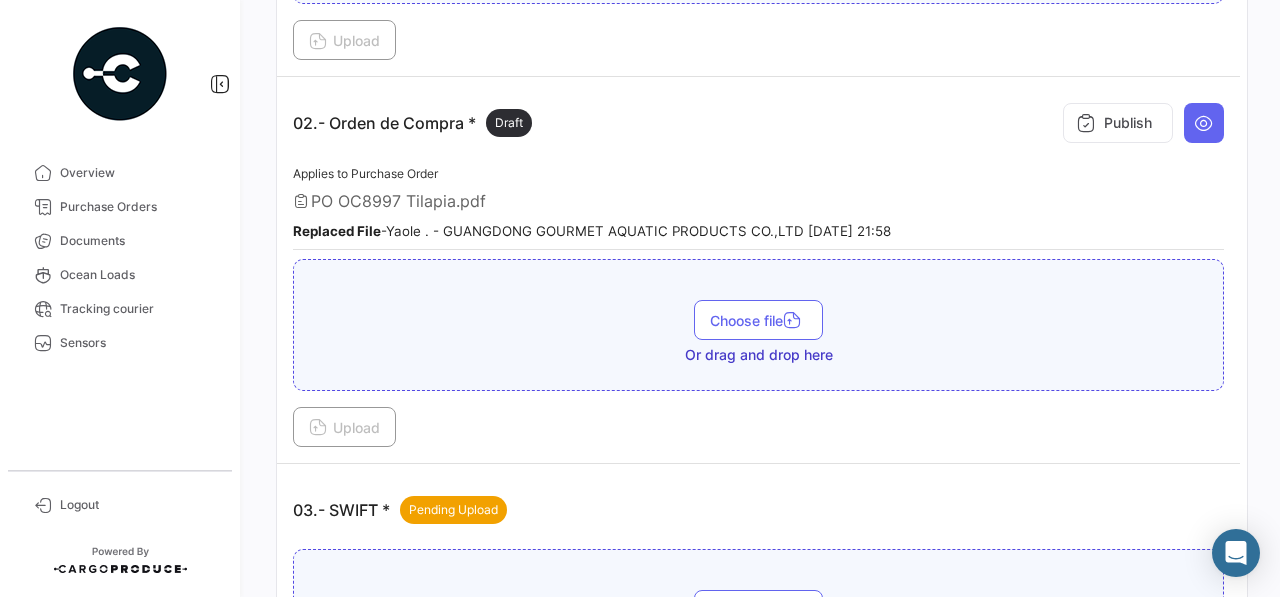 click on "02.- Orden de Compra *   Draft   Publish   Applies to Purchase Order   PO OC8997 Tilapia.pdf  Replaced File  -   Yaole .  - GUANGDONG GOURMET AQUATIC PRODUCTS CO.,LTD [DATE] 21:58      Choose file  Or drag and drop here  Upload" at bounding box center [758, 270] 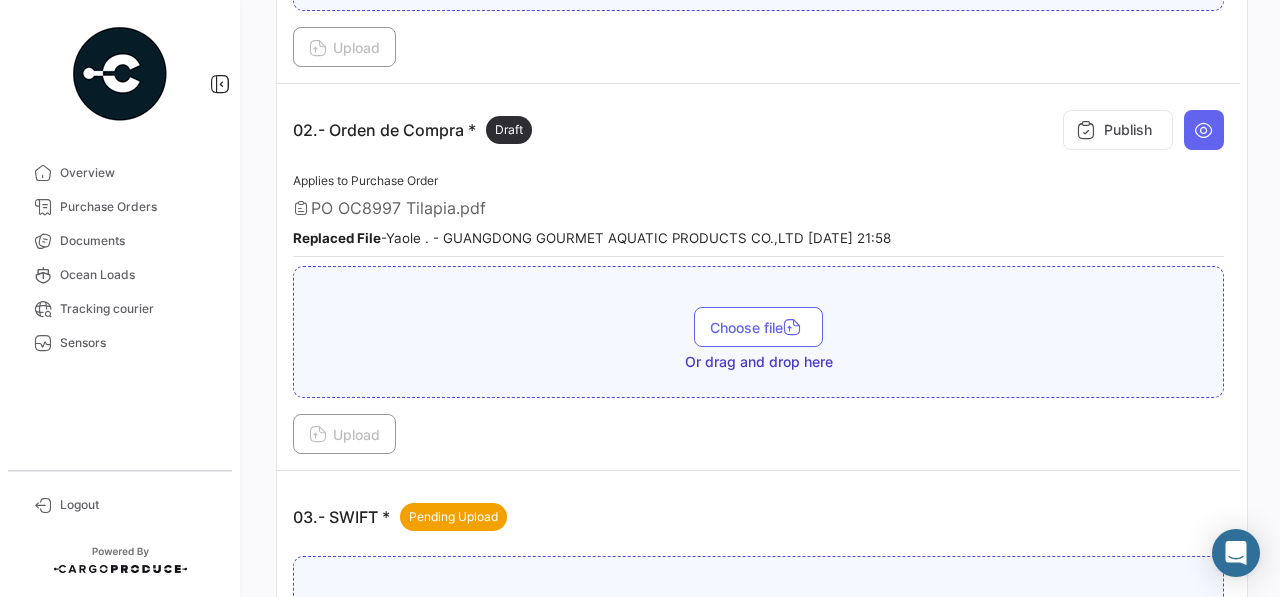 scroll, scrollTop: 756, scrollLeft: 0, axis: vertical 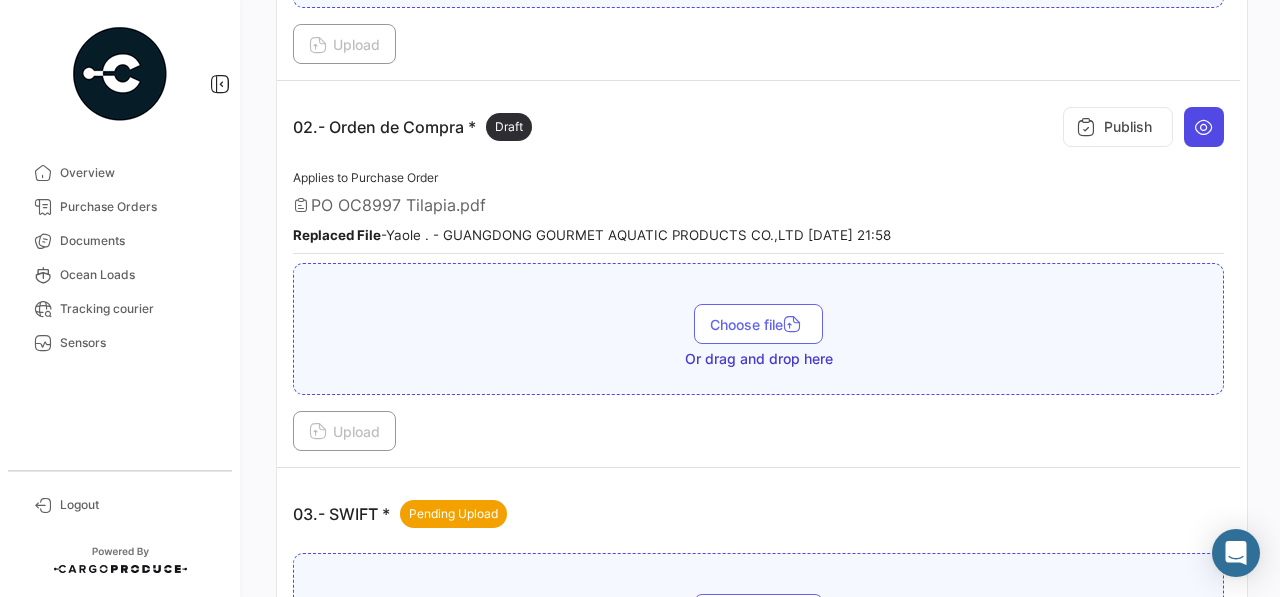 click at bounding box center [1204, 127] 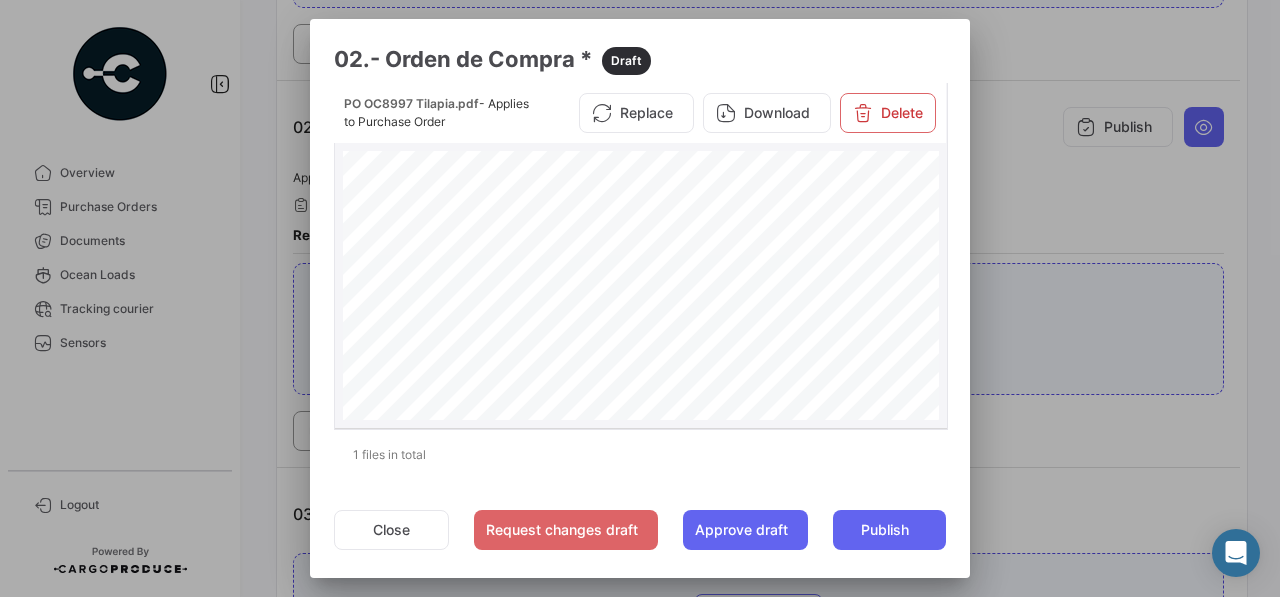 scroll, scrollTop: 0, scrollLeft: 0, axis: both 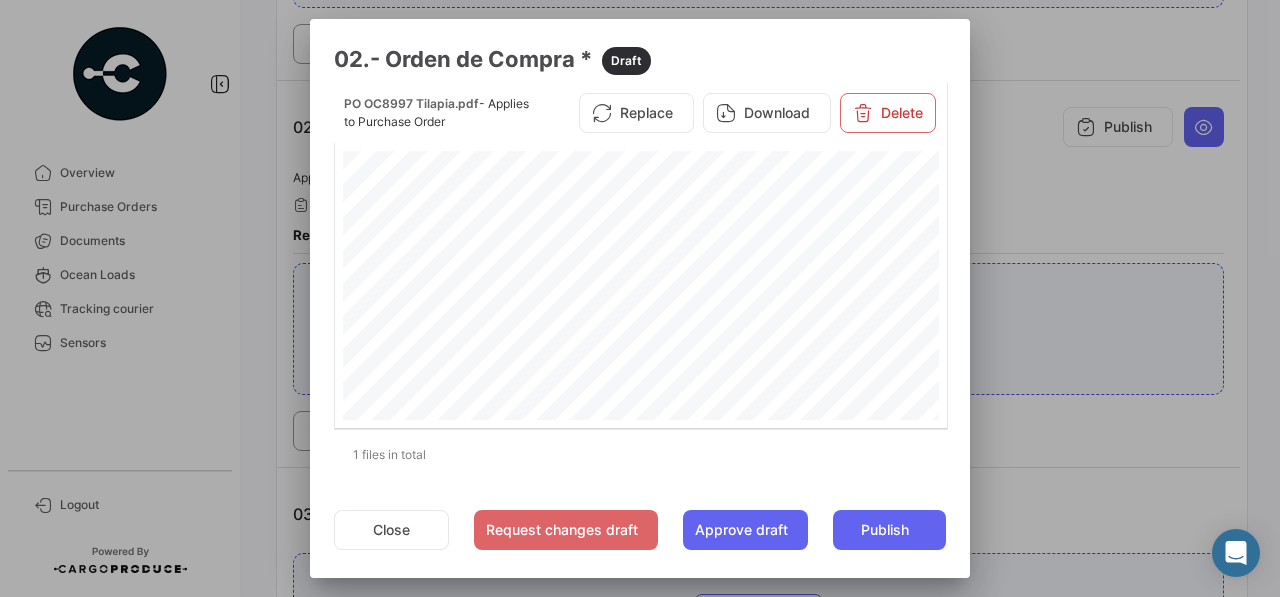 click at bounding box center (640, 298) 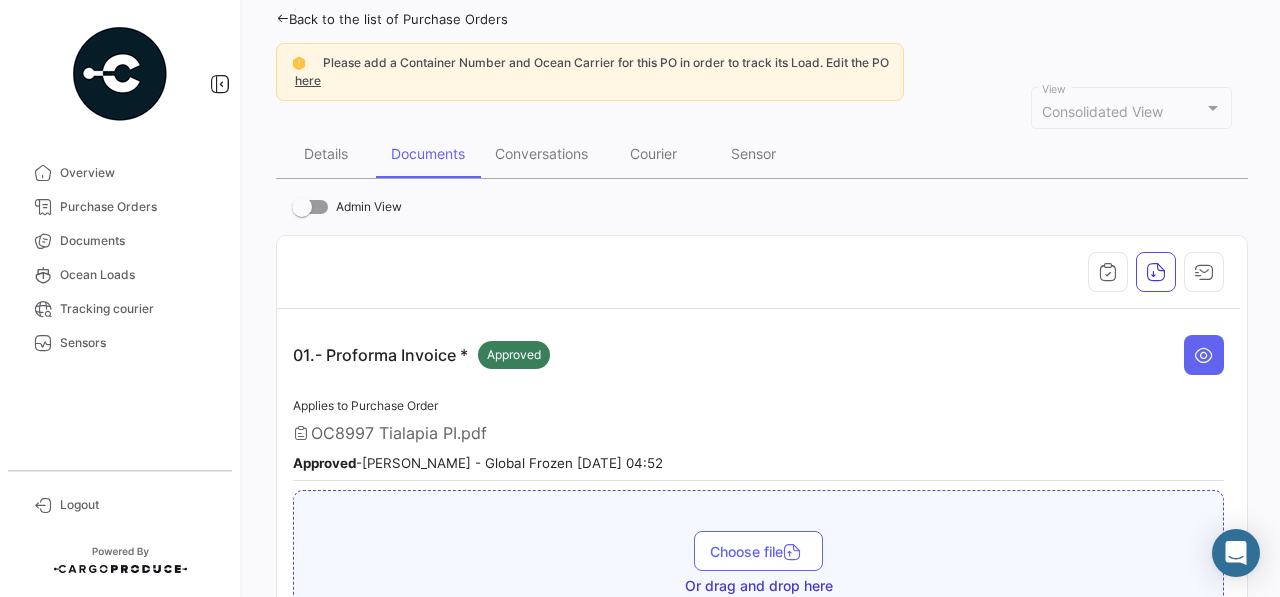 scroll, scrollTop: 0, scrollLeft: 0, axis: both 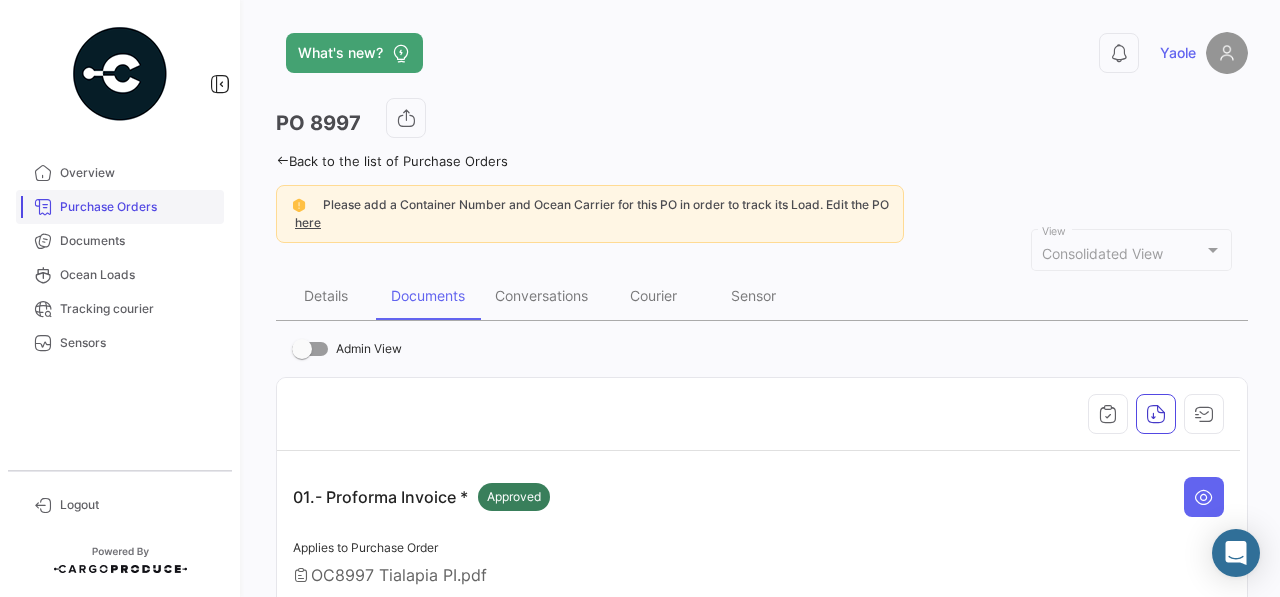 click on "Purchase Orders" at bounding box center (138, 207) 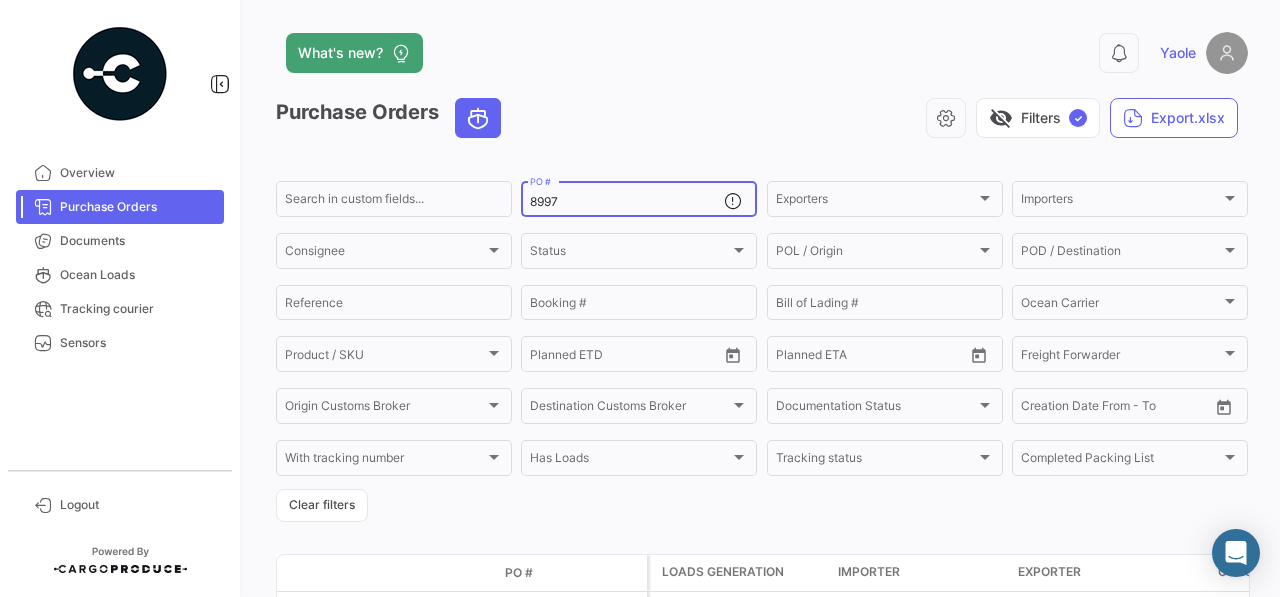 click on "8997" at bounding box center (627, 202) 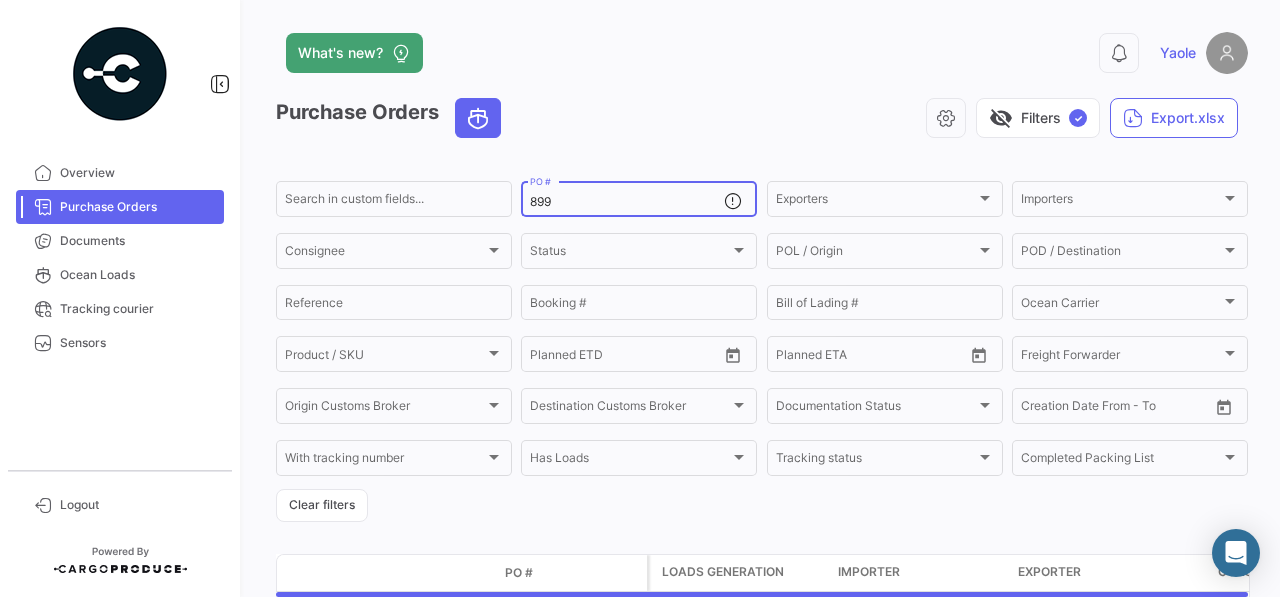 type on "8996" 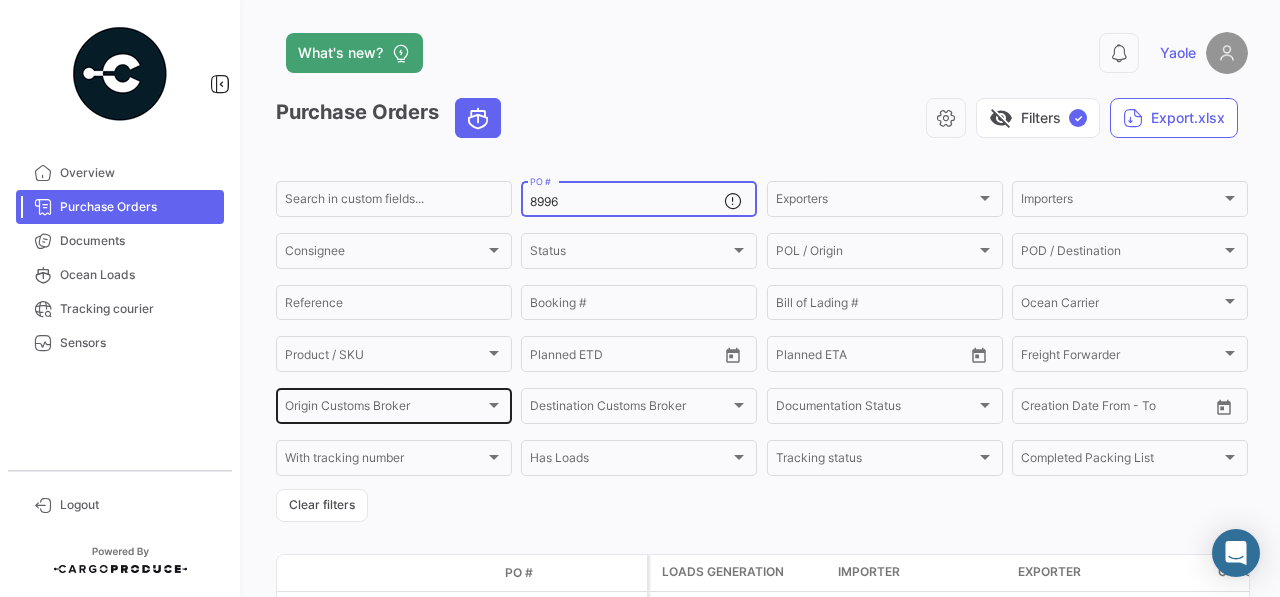 scroll, scrollTop: 139, scrollLeft: 0, axis: vertical 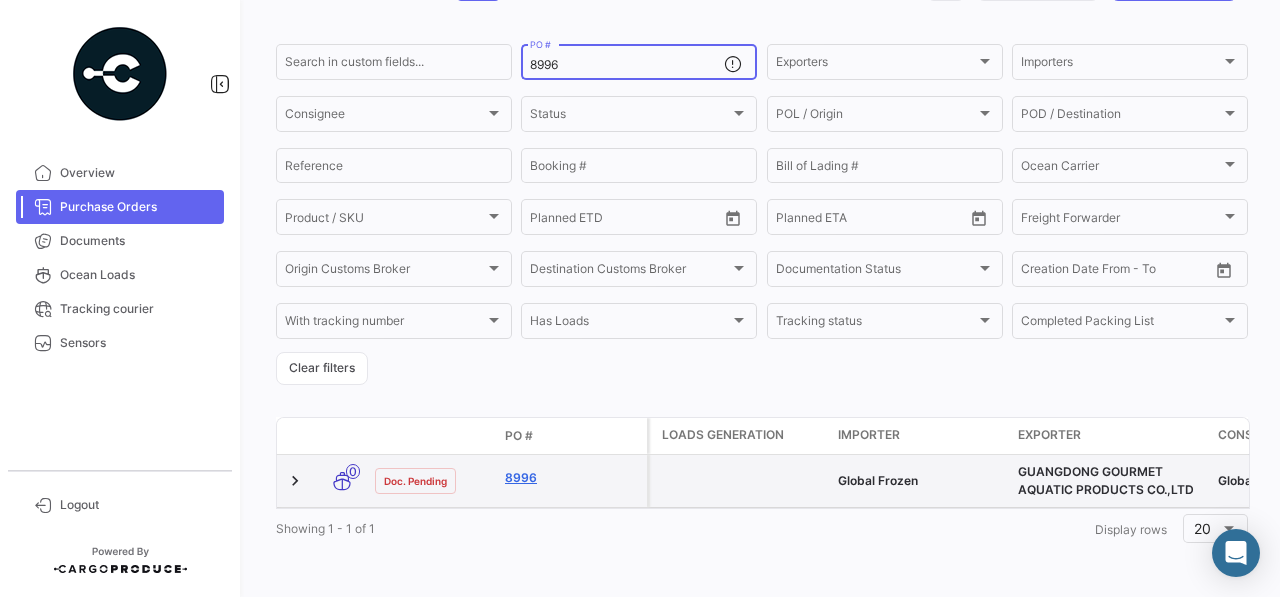 click on "8996" 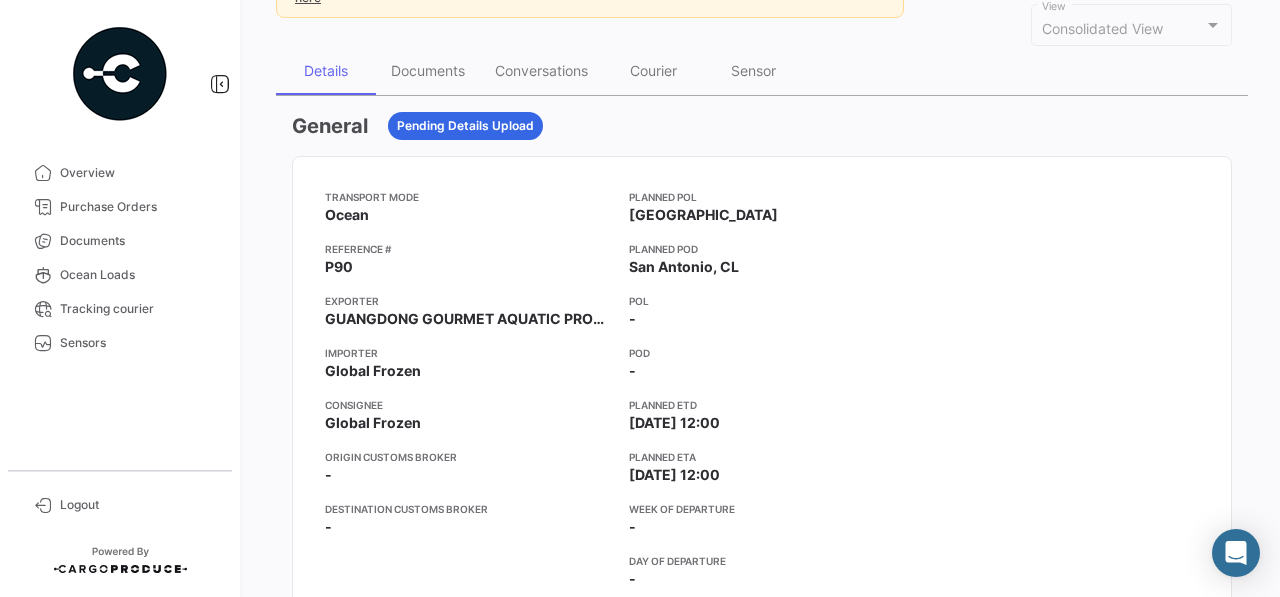 scroll, scrollTop: 0, scrollLeft: 0, axis: both 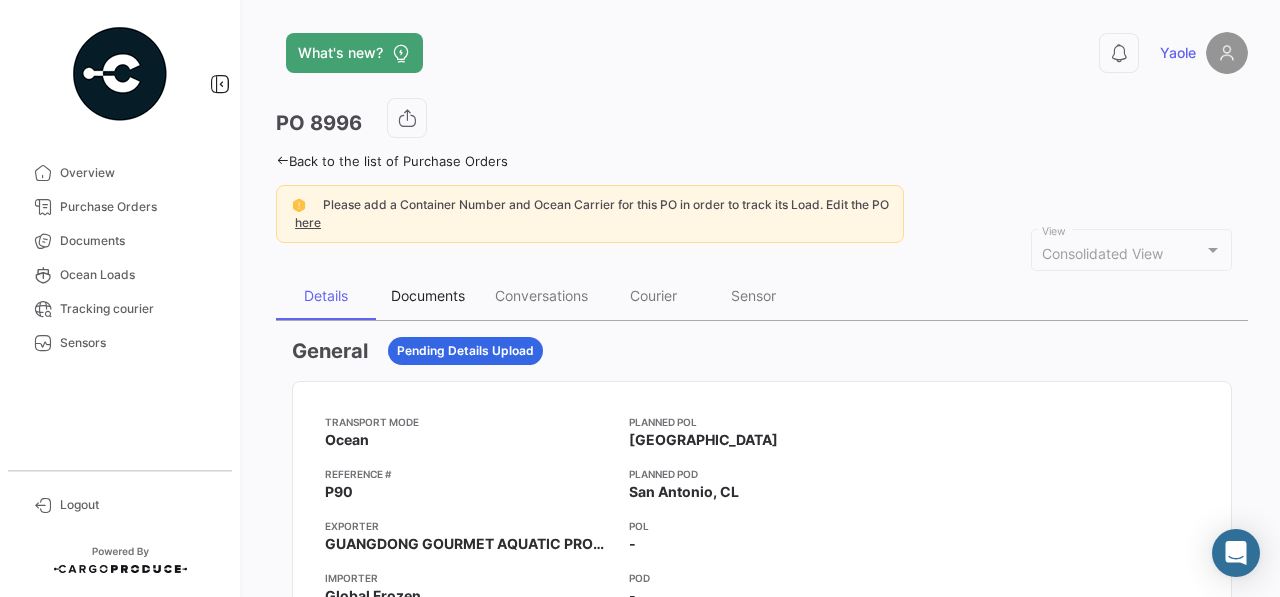 click on "Documents" at bounding box center [428, 296] 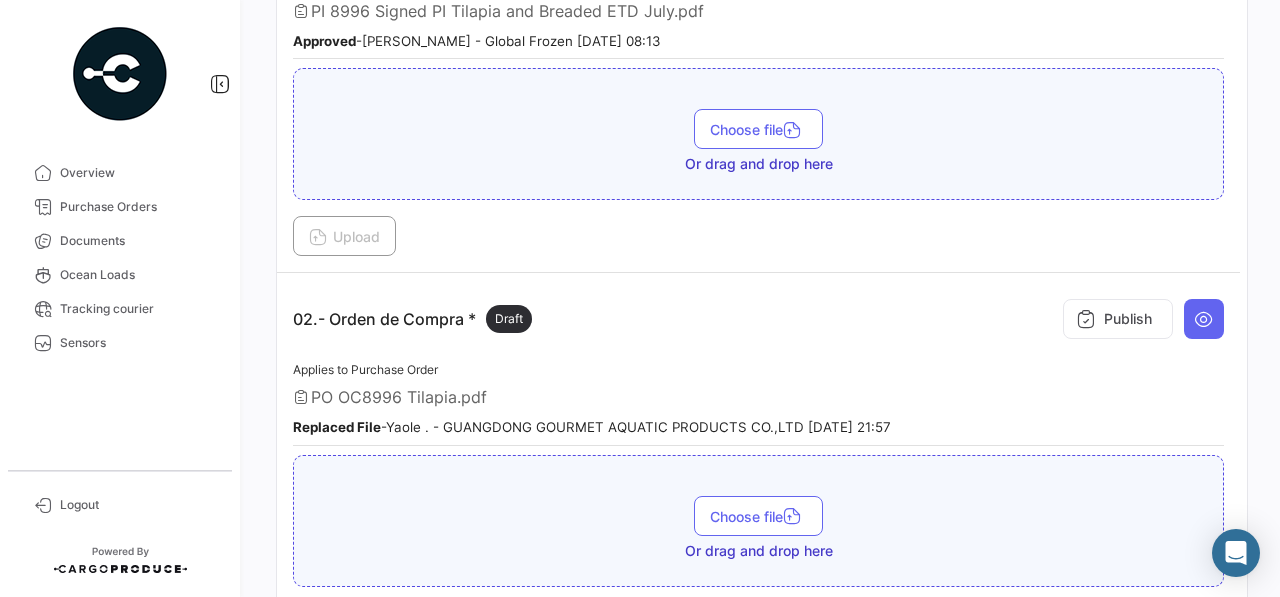 scroll, scrollTop: 602, scrollLeft: 0, axis: vertical 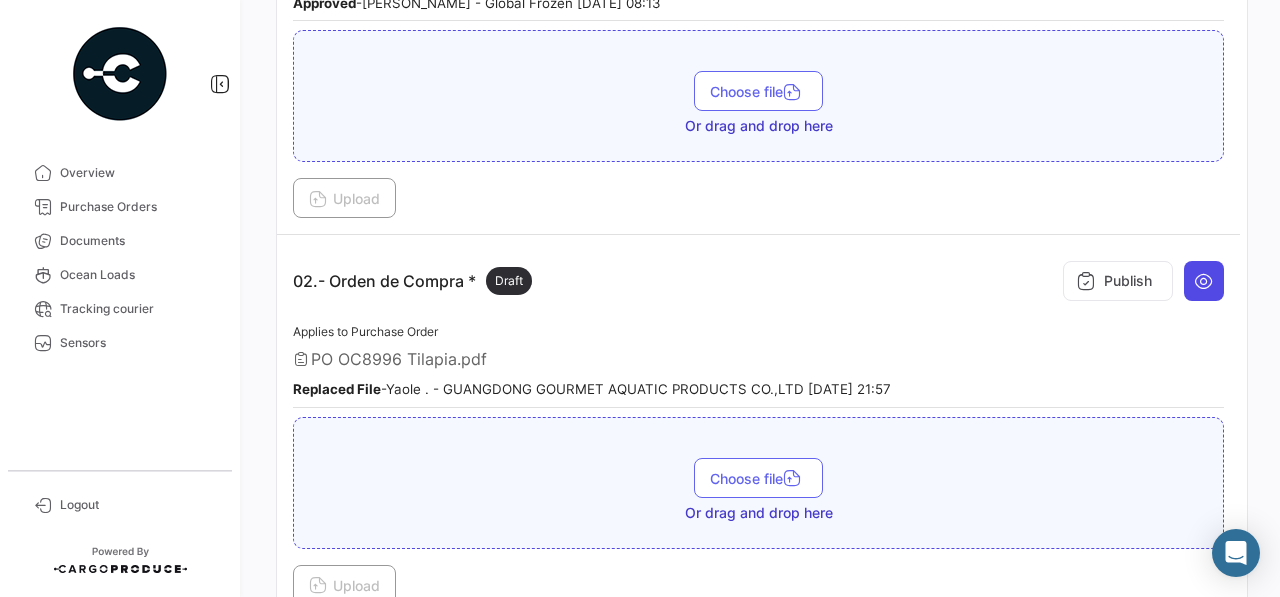 click at bounding box center [1204, 281] 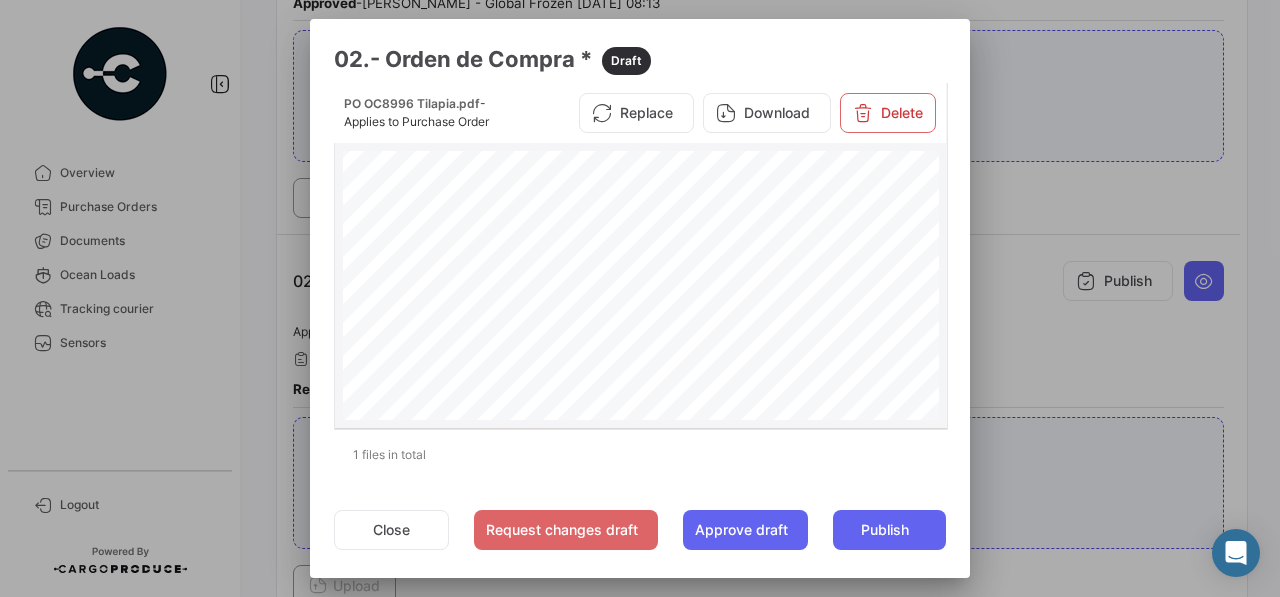 scroll, scrollTop: 583, scrollLeft: 0, axis: vertical 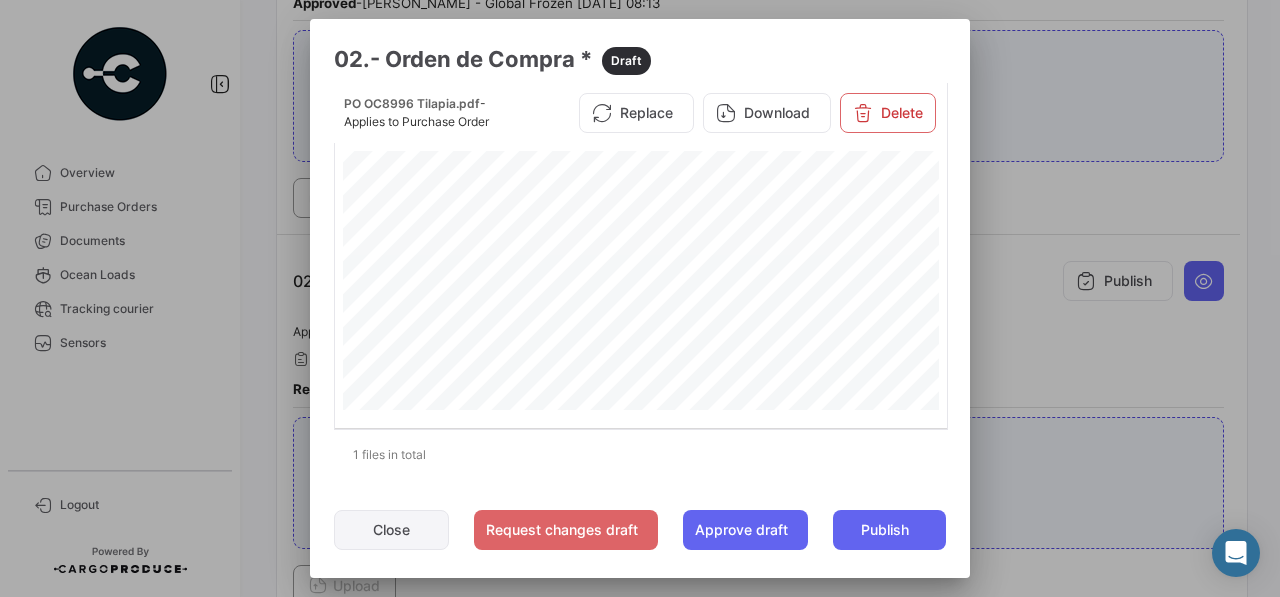 click on "Close" 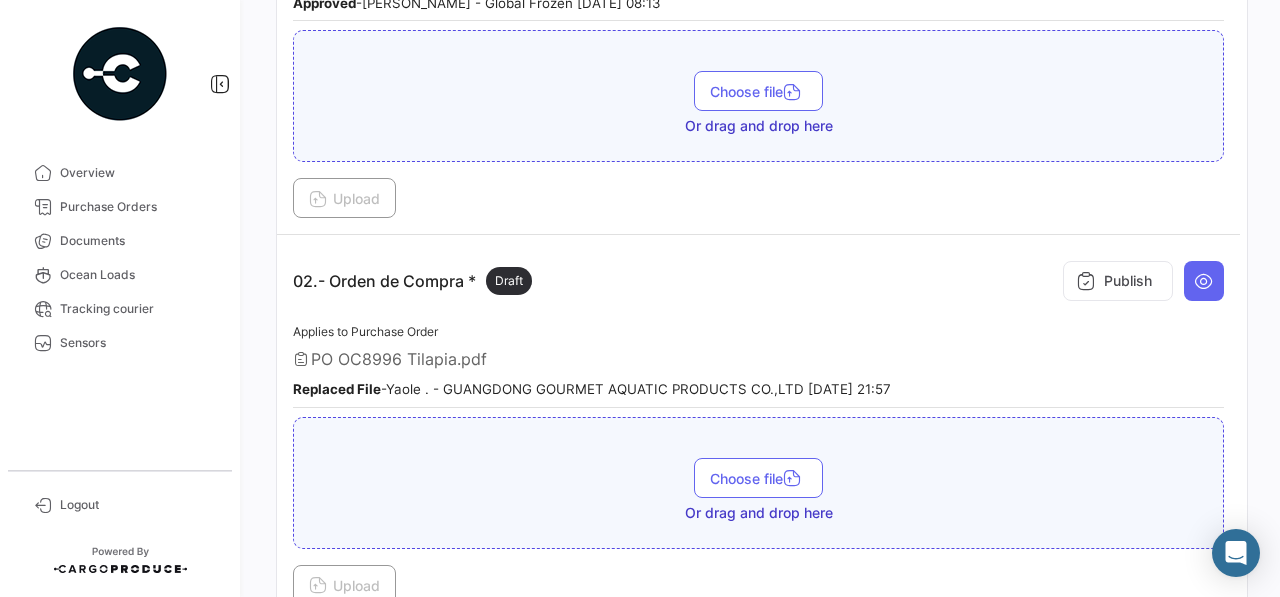 scroll, scrollTop: 0, scrollLeft: 0, axis: both 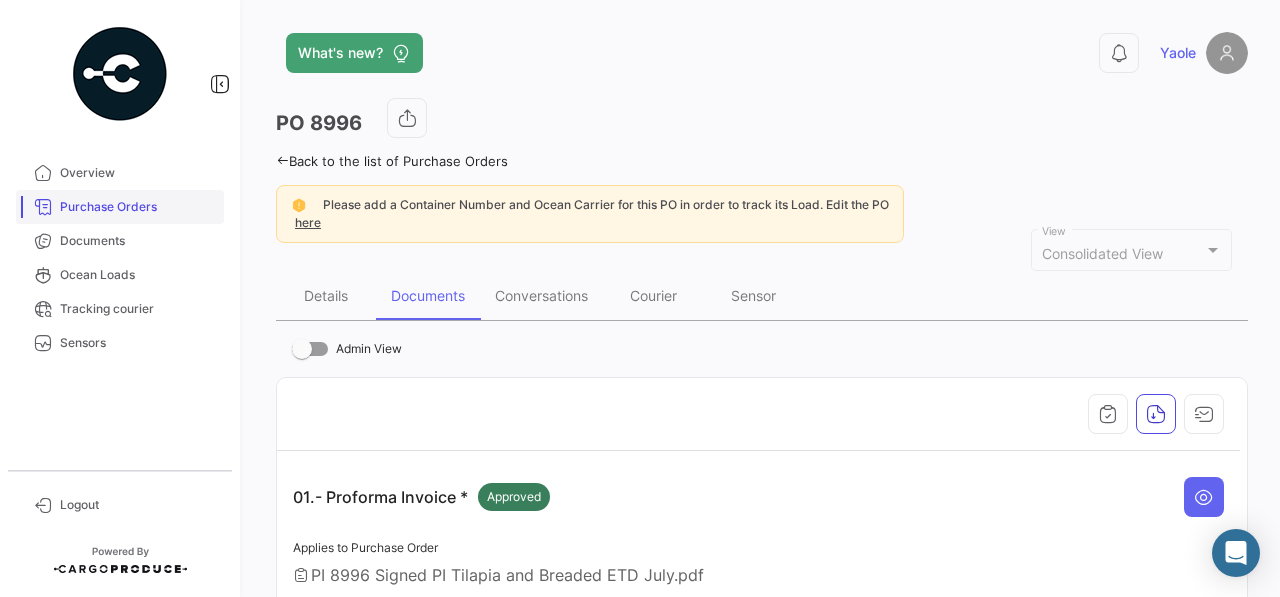 click on "Purchase Orders" at bounding box center [120, 207] 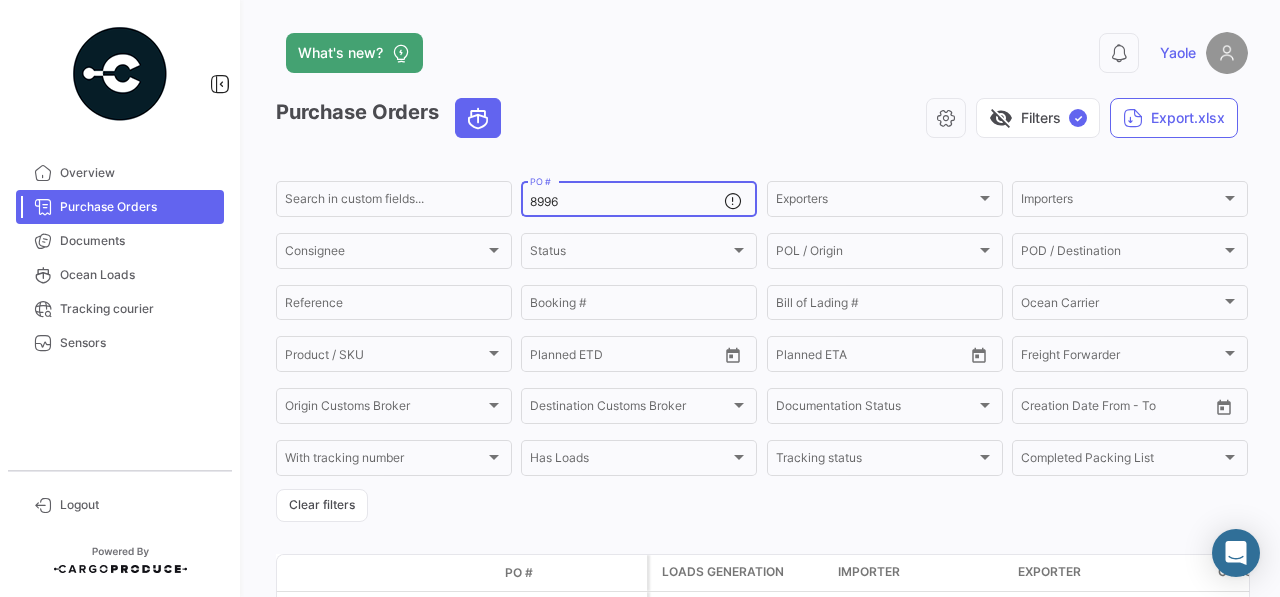 click on "8996" at bounding box center (627, 202) 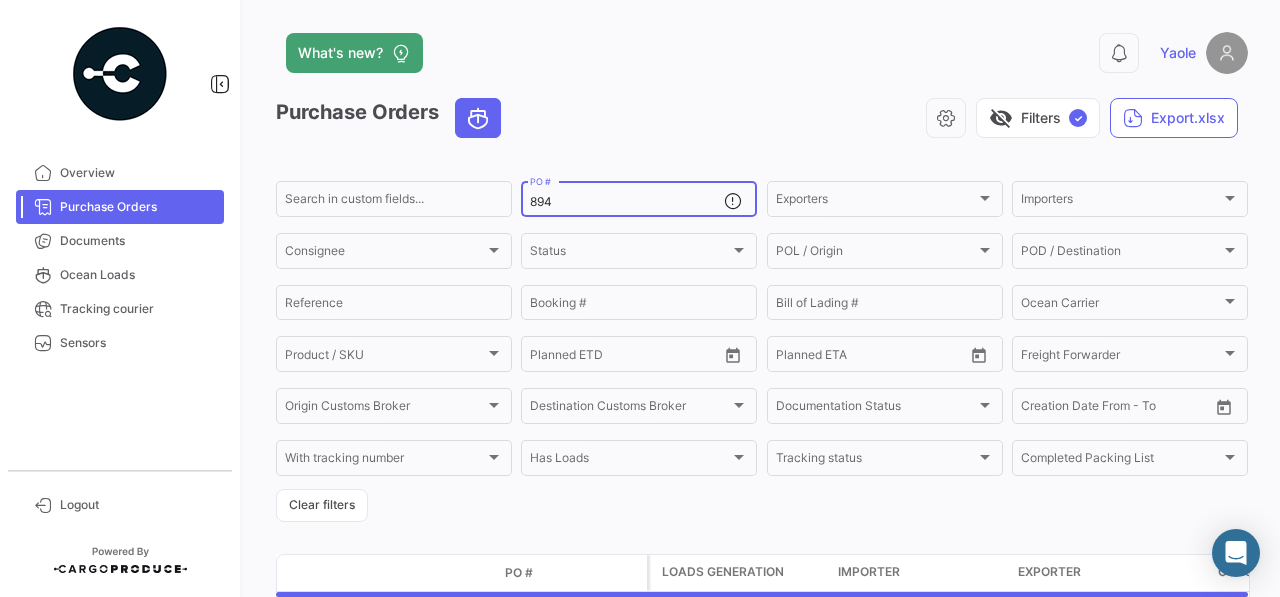 type on "8941" 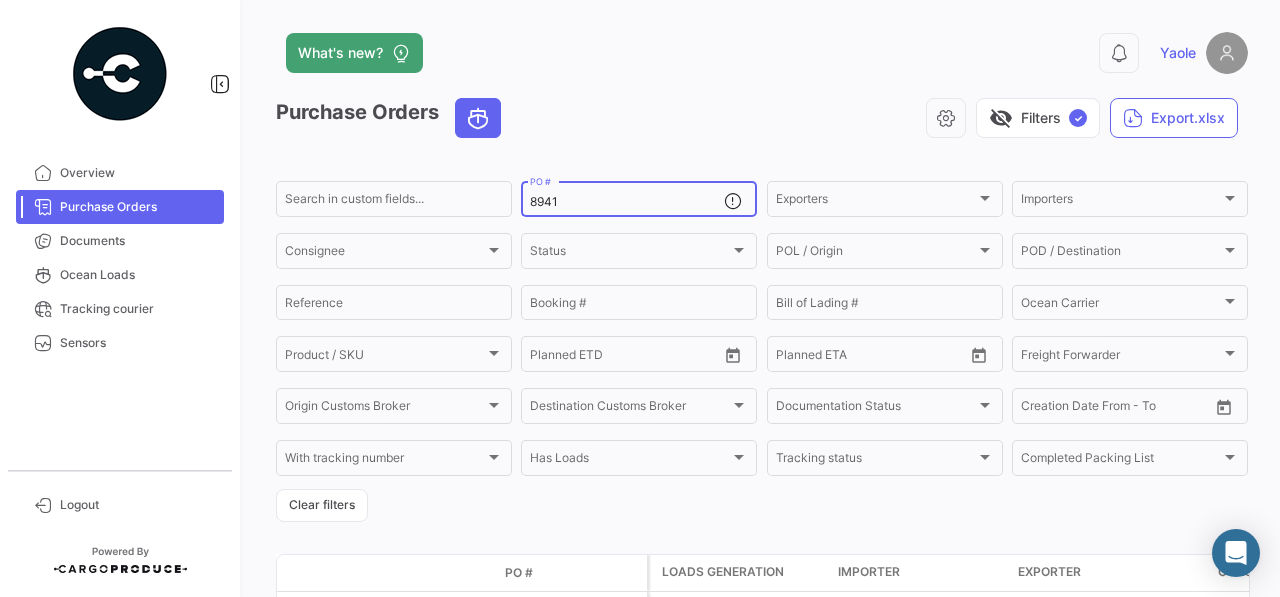 scroll, scrollTop: 139, scrollLeft: 0, axis: vertical 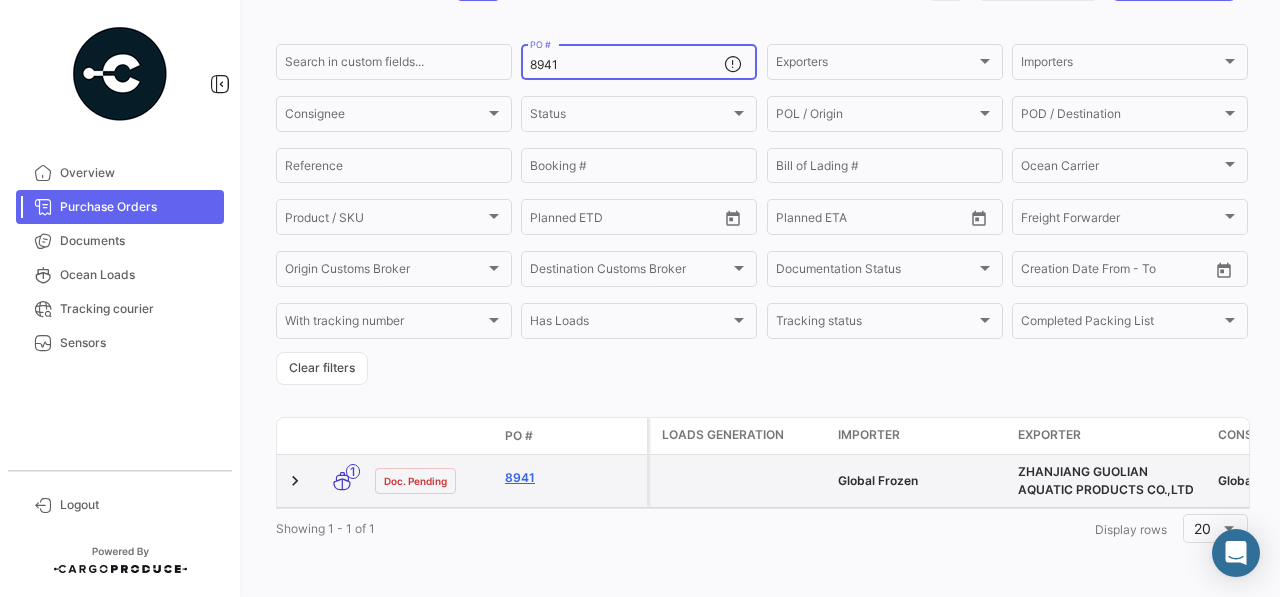 click on "8941" 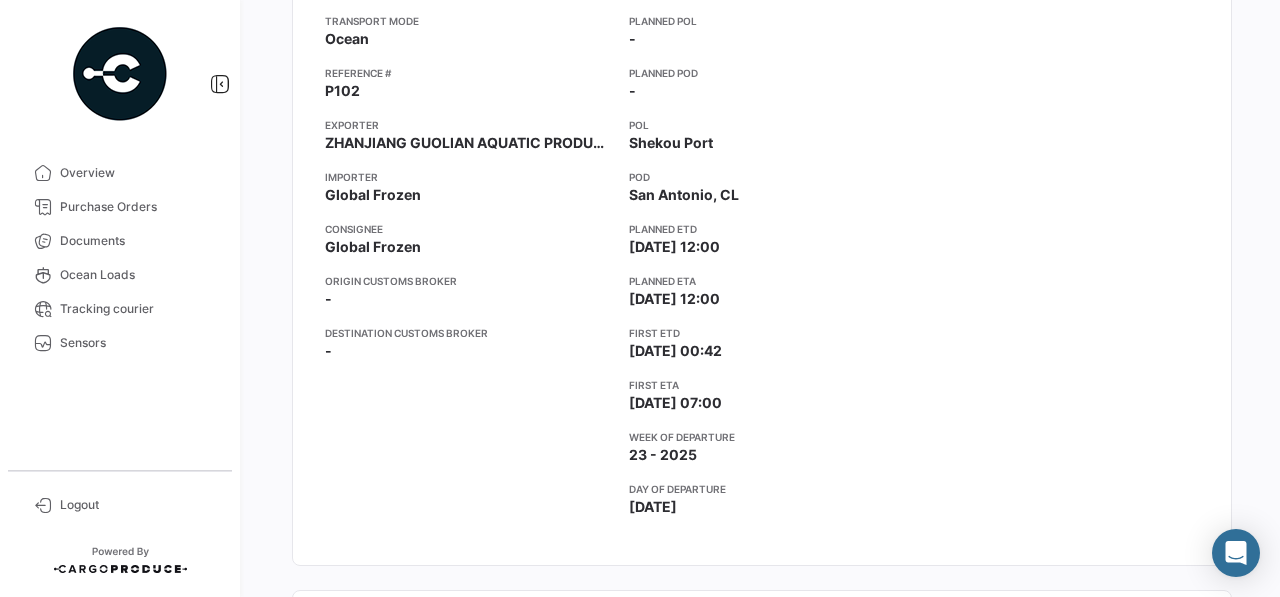 scroll, scrollTop: 0, scrollLeft: 0, axis: both 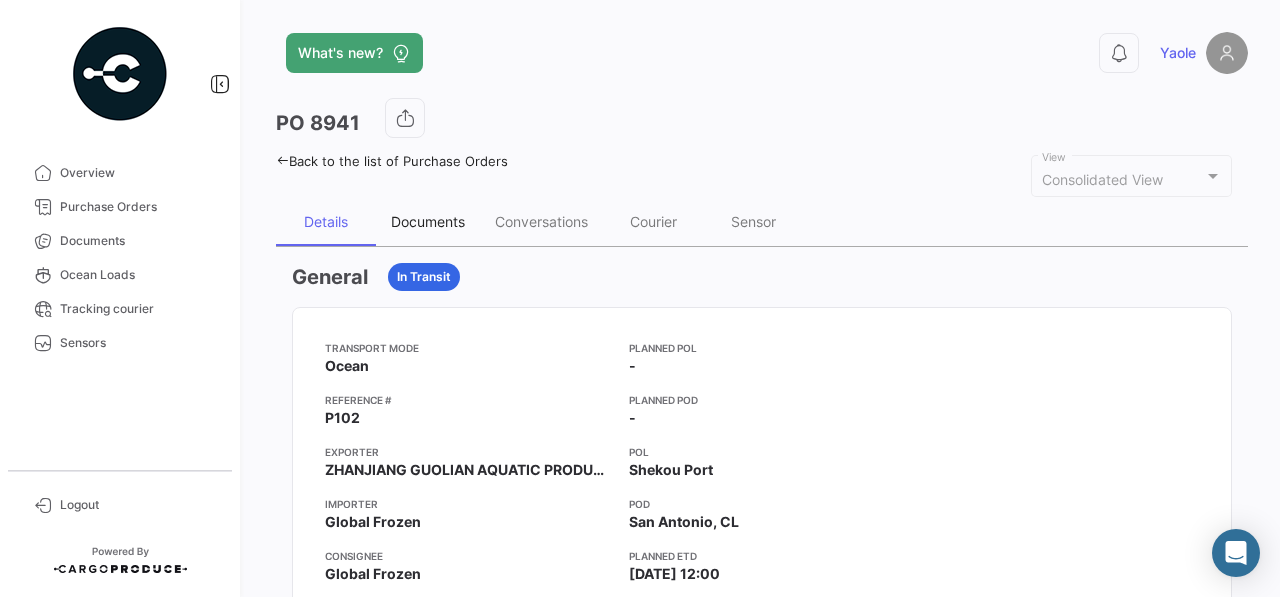 click on "Documents" at bounding box center [428, 222] 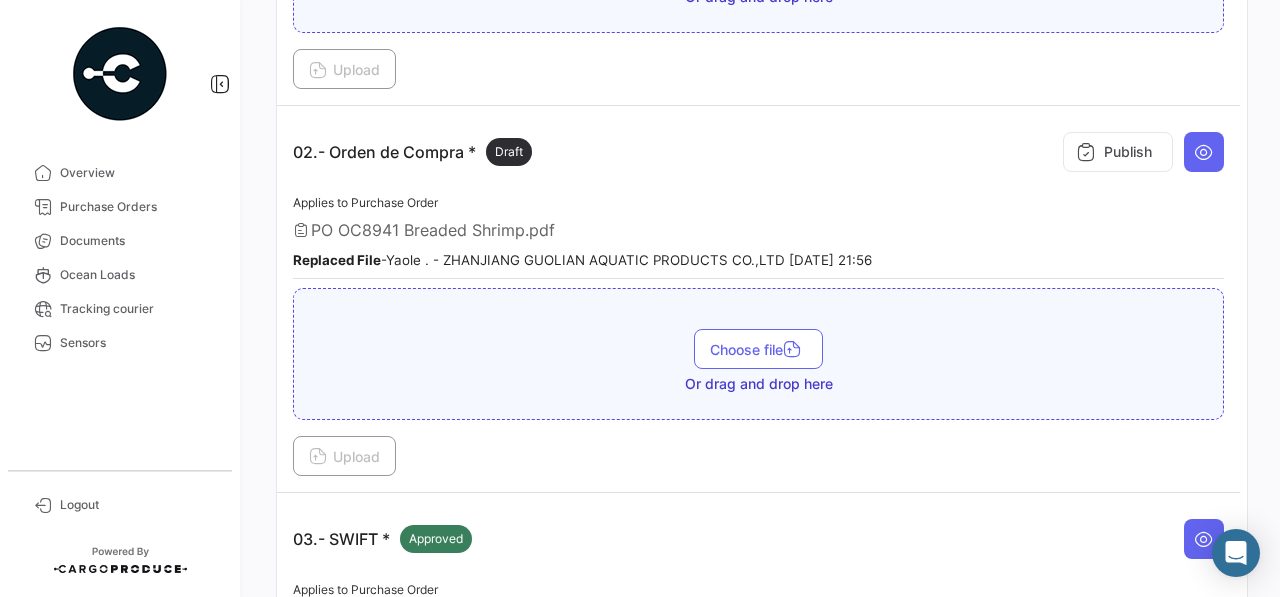 scroll, scrollTop: 655, scrollLeft: 0, axis: vertical 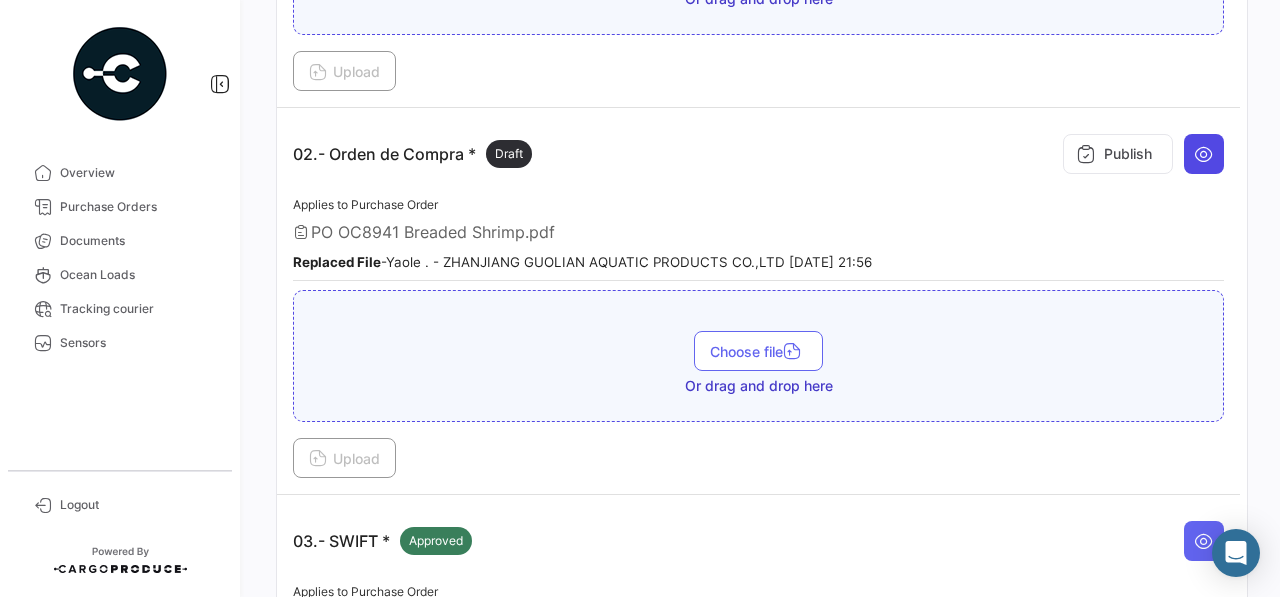 click at bounding box center (1204, 154) 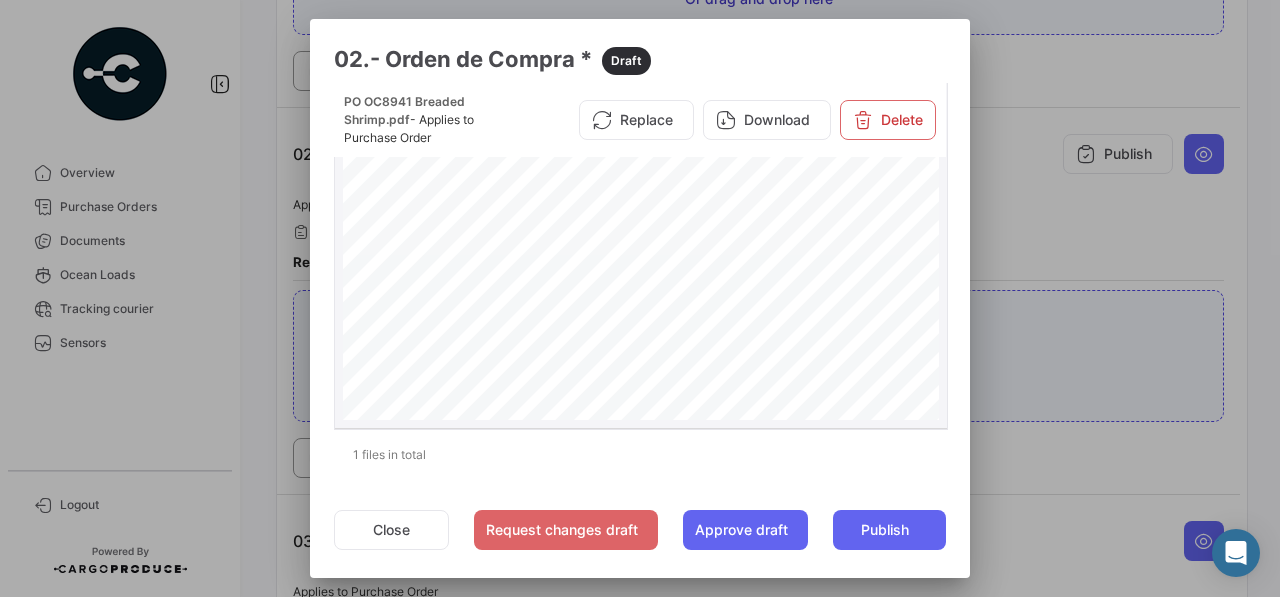 scroll, scrollTop: 0, scrollLeft: 0, axis: both 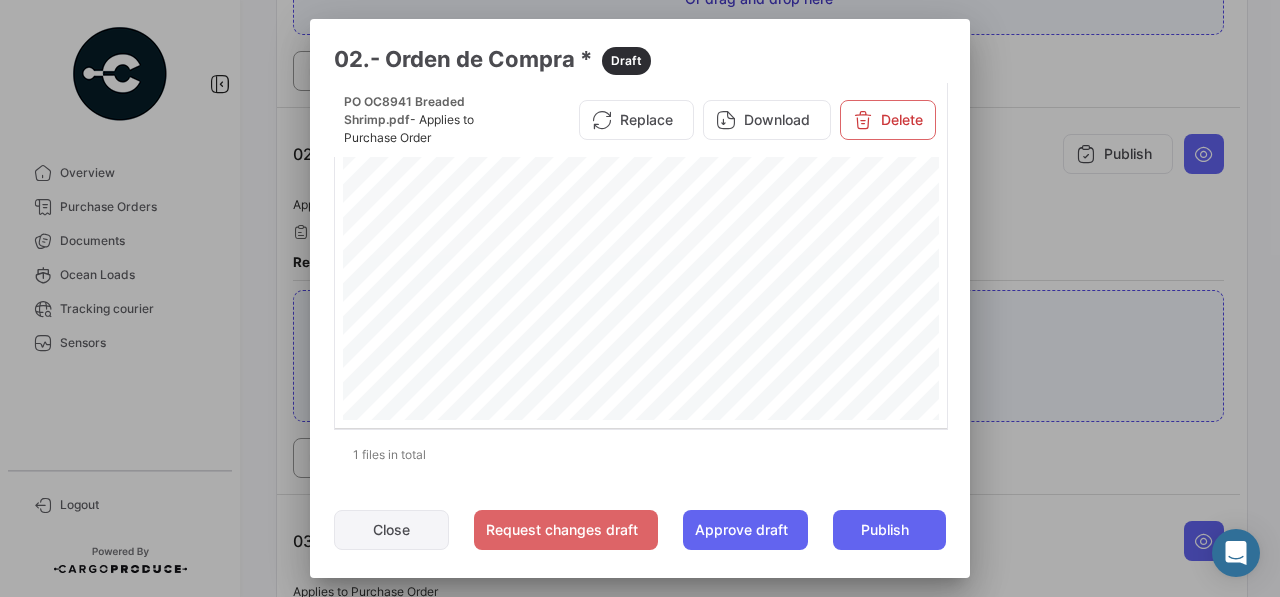 click on "Close" 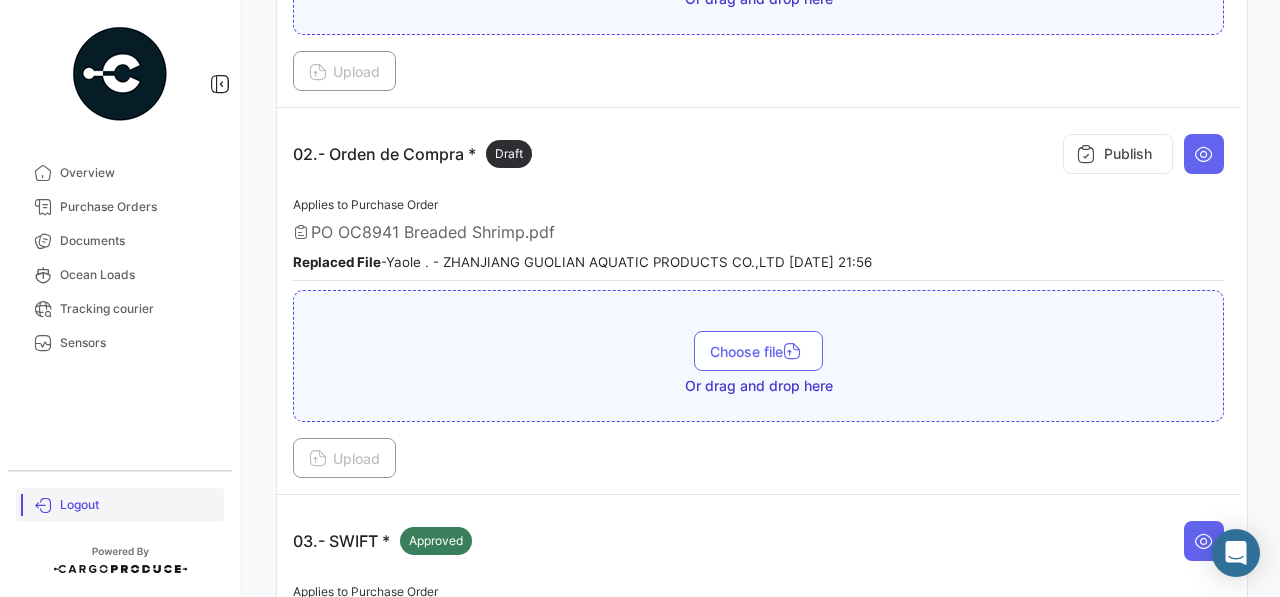 click on "Logout" at bounding box center [120, 505] 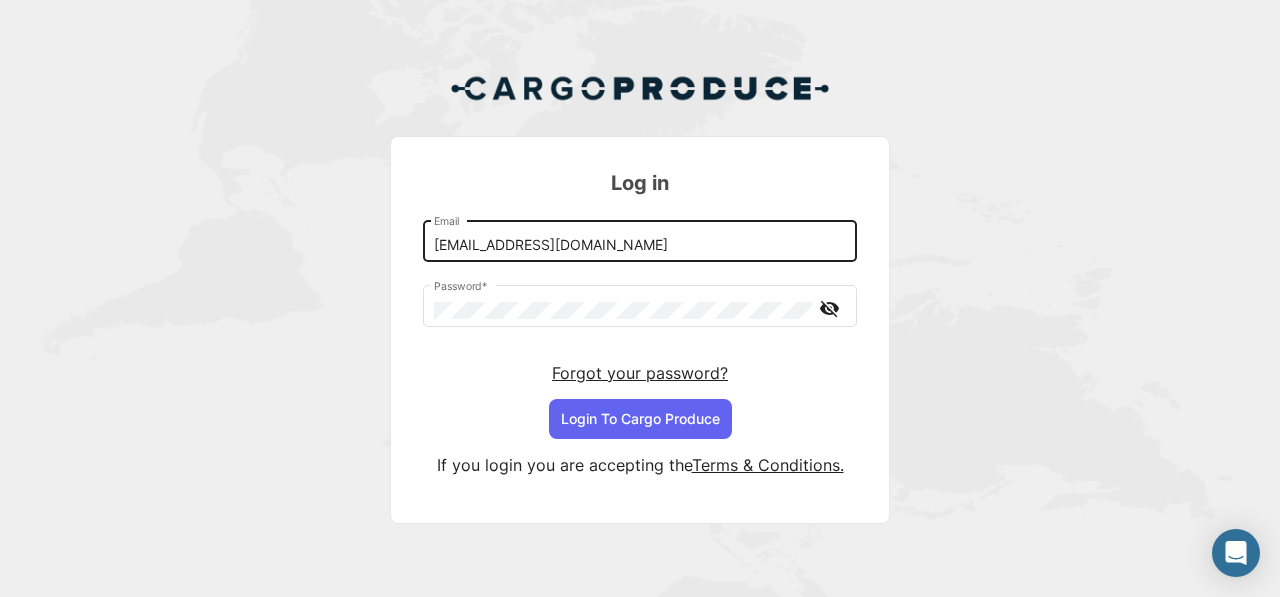 click on "[EMAIL_ADDRESS][DOMAIN_NAME]  Email" 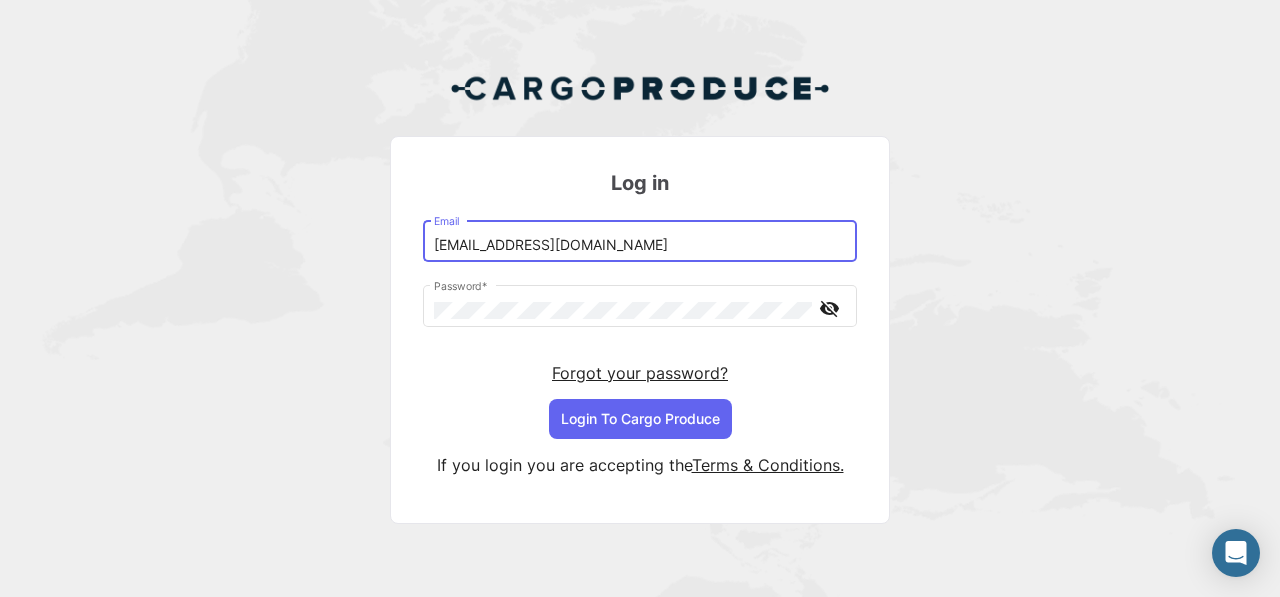 click on "[EMAIL_ADDRESS][DOMAIN_NAME]" at bounding box center [640, 245] 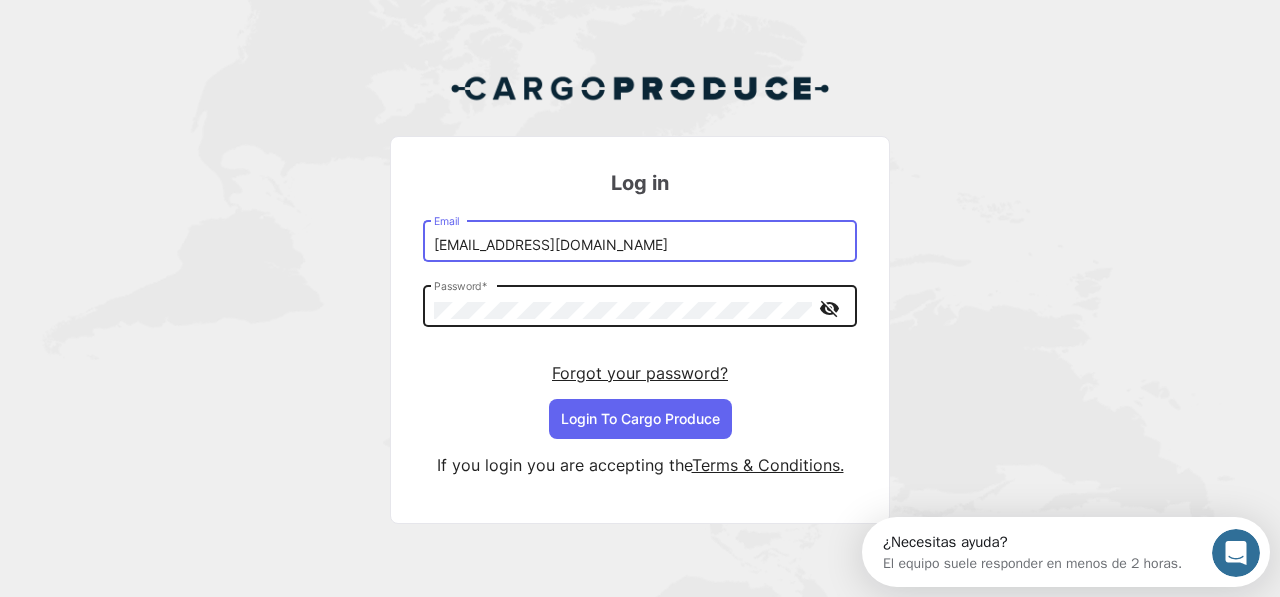 scroll, scrollTop: 0, scrollLeft: 0, axis: both 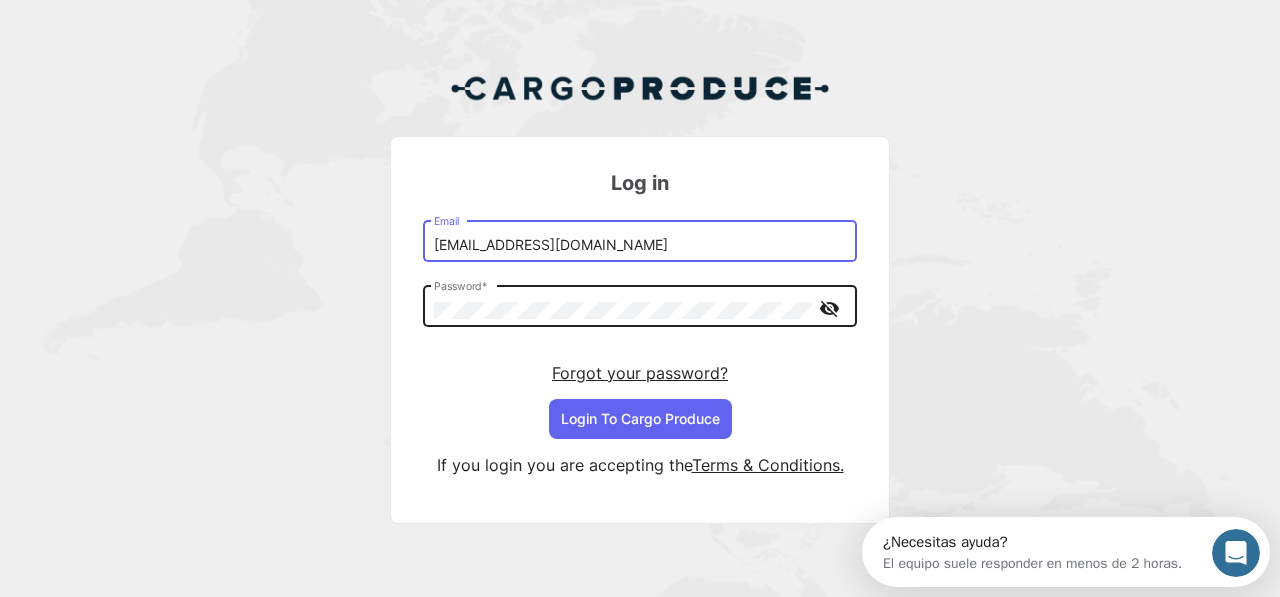 type on "[EMAIL_ADDRESS][DOMAIN_NAME]" 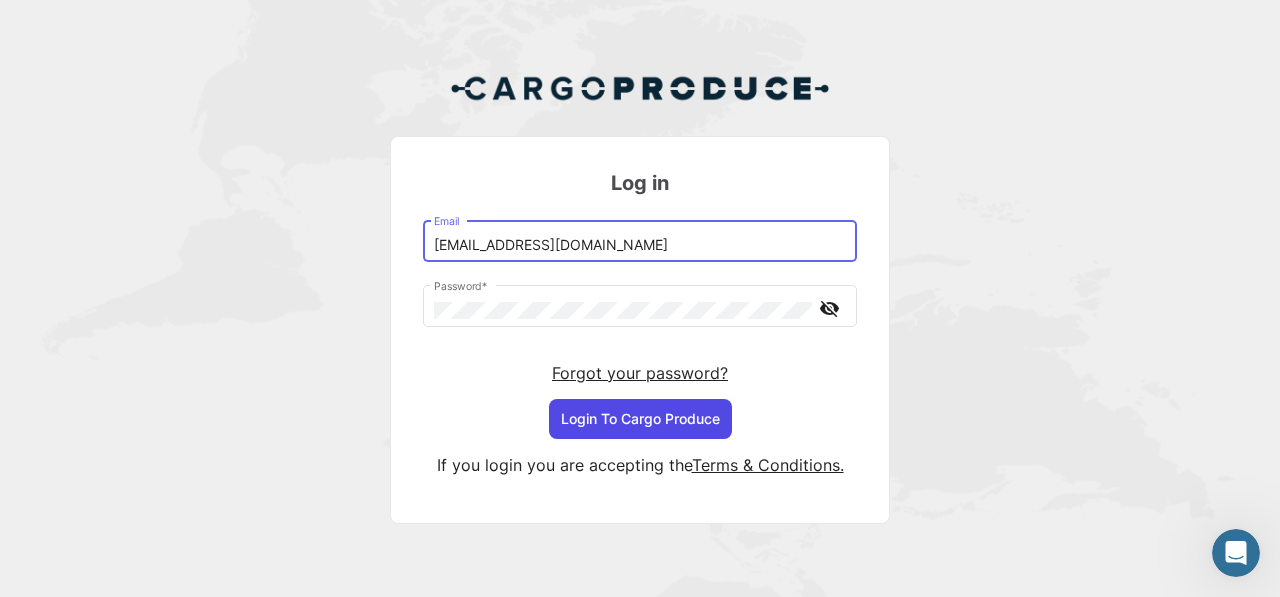 click on "Login To Cargo Produce" 